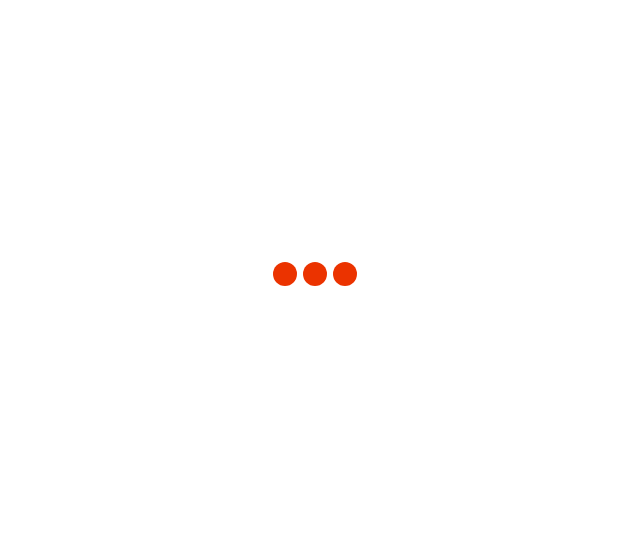 scroll, scrollTop: 0, scrollLeft: 0, axis: both 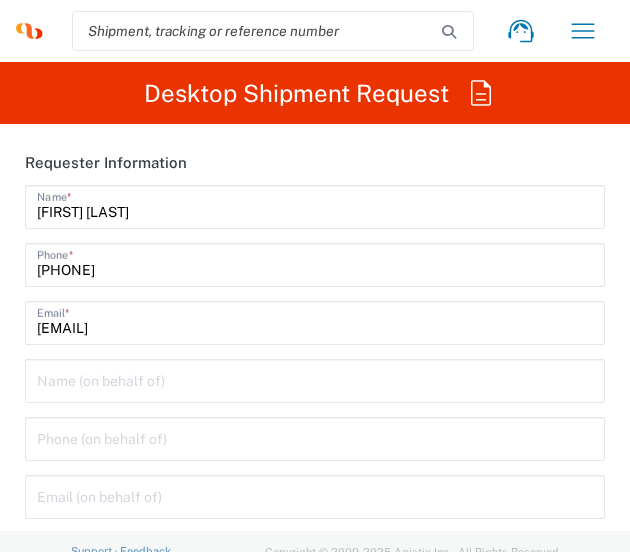 type on "North Carolina" 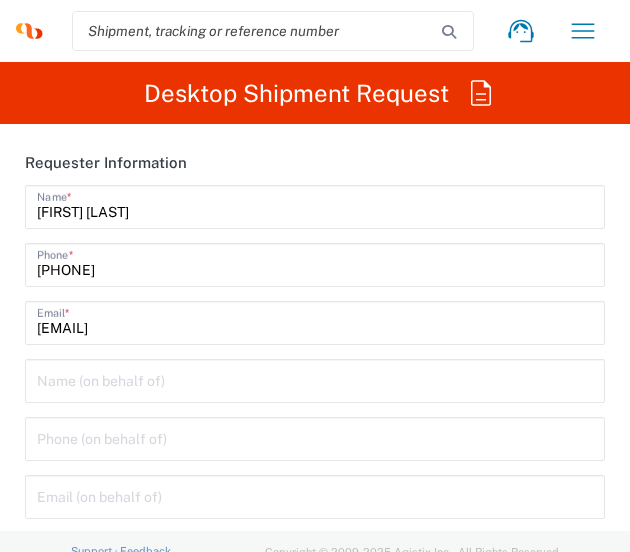 type on "Syneos Health, LLC-Morrisville NC US" 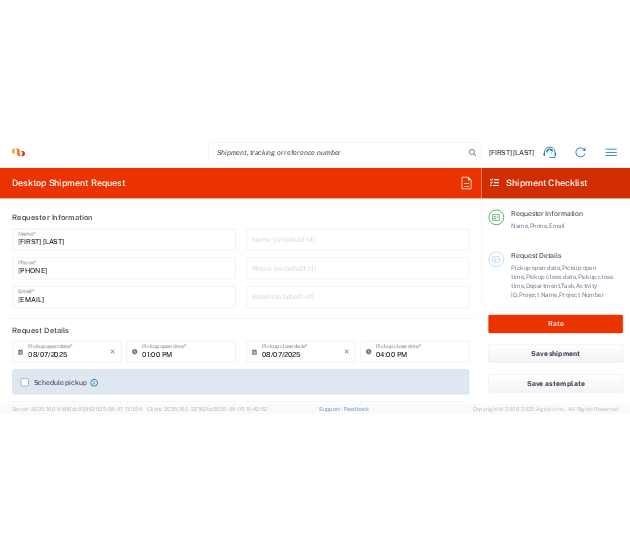 scroll, scrollTop: 0, scrollLeft: 0, axis: both 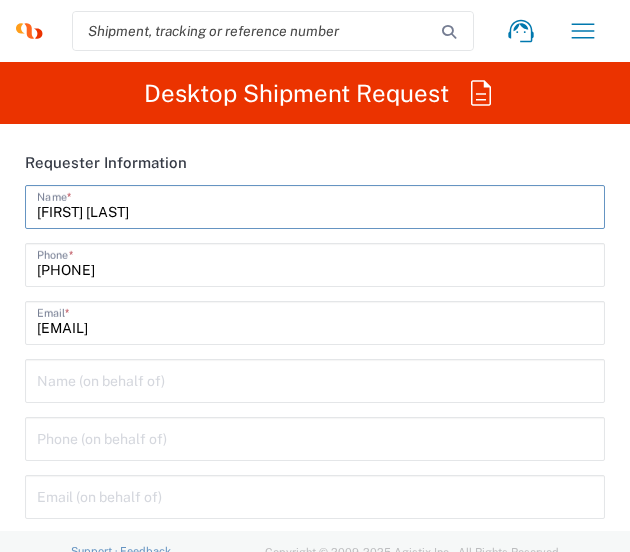 drag, startPoint x: 174, startPoint y: 219, endPoint x: -66, endPoint y: 247, distance: 241.6278 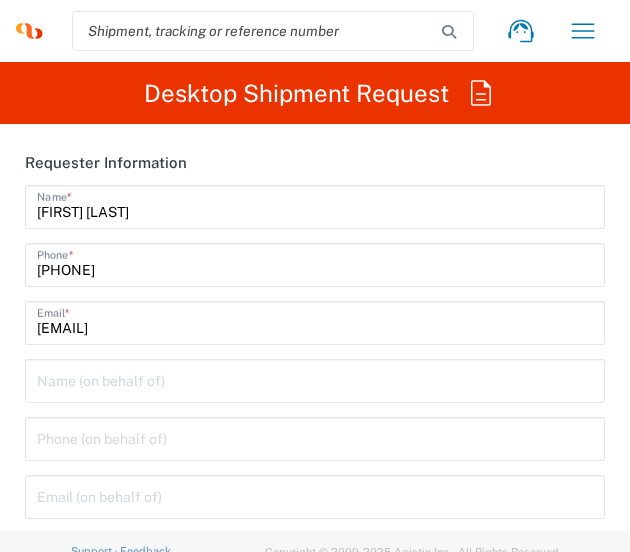 click on "[FIRST] [LAST]" at bounding box center (315, 205) 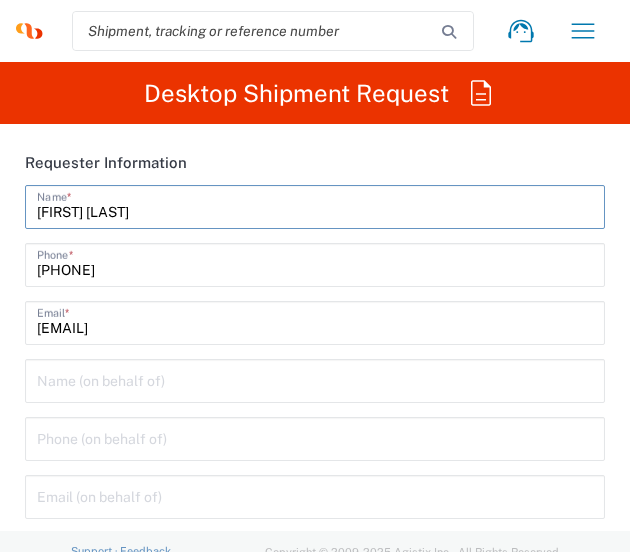 click on "[FIRST] [LAST]" at bounding box center (315, 205) 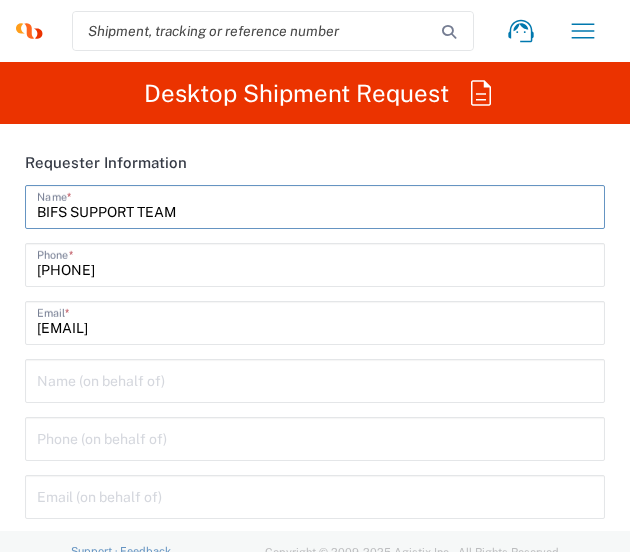 click on "BIFS SUPPORT TEAM" at bounding box center (315, 205) 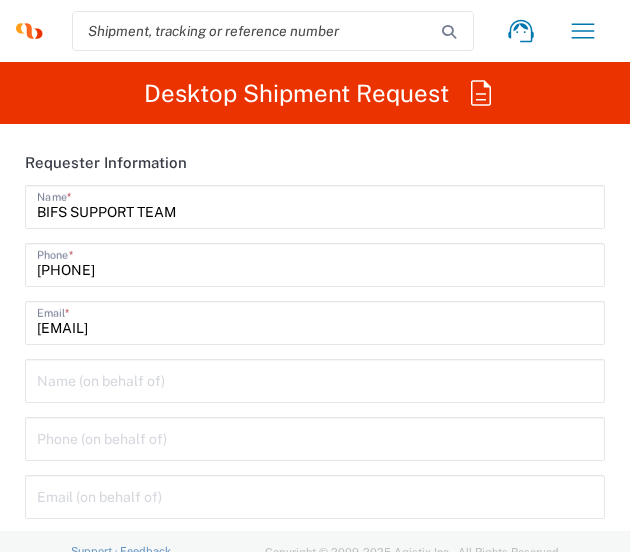 drag, startPoint x: 221, startPoint y: 224, endPoint x: 118, endPoint y: 217, distance: 103.23759 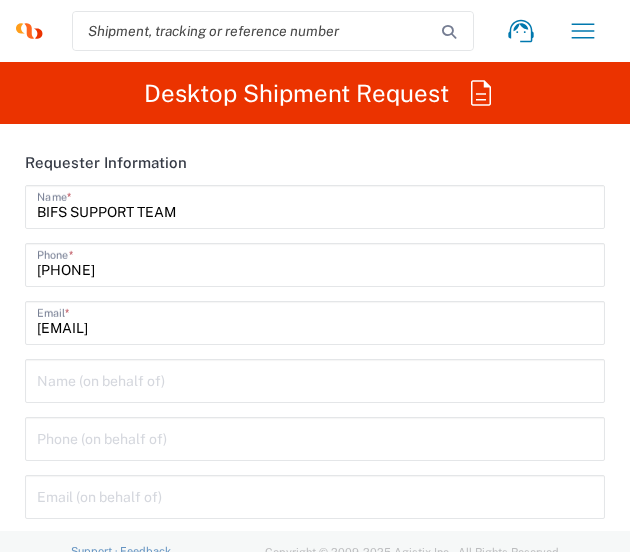 drag, startPoint x: 252, startPoint y: 231, endPoint x: -94, endPoint y: 232, distance: 346.00143 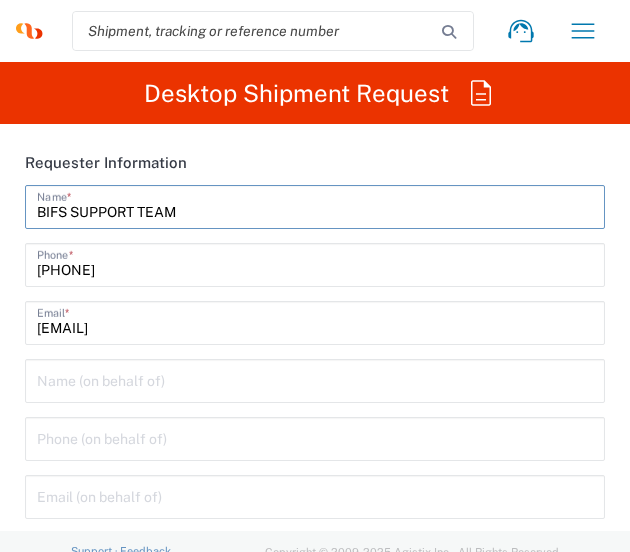 drag, startPoint x: 270, startPoint y: 220, endPoint x: -202, endPoint y: 232, distance: 472.15253 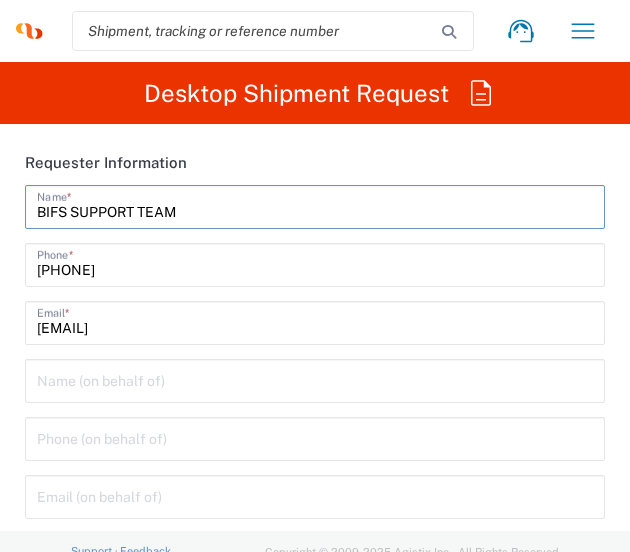 click on "[FIRST] [LAST]
Home
Shipment estimator
Shipment tracking
Desktop shipment request
My shipments
Address book
Denied party screening
My profile
Logout  Desktop Shipment Request
Requester Information  BIFS SUPPORT TEAM  Name  * [PHONE]  Phone  * [EMAIL]  Email  *  Name (on behalf of)   Phone (on behalf of)   Email (on behalf of)   Request Details  08/07/2025 ×  Pickup open date  * Cancel Apply 01:00 PM  Pickup open time  * 08/07/2025 ×  Pickup close date  * Cancel Apply 04:00 PM  Pickup close time  *  Schedule pickup  When scheduling a pickup please be sure to meet the following criteria:
1. Pickup window should start at least 2 hours after current time.
2.Pickup window needs to be at least 2 hours.
3.Pickup close time should not exceed business hours.
×  Delivery open date  Cancel Apply 08:00 AM  Delivery open time  × Cancel Apply 3251 *" at bounding box center [315, 276] 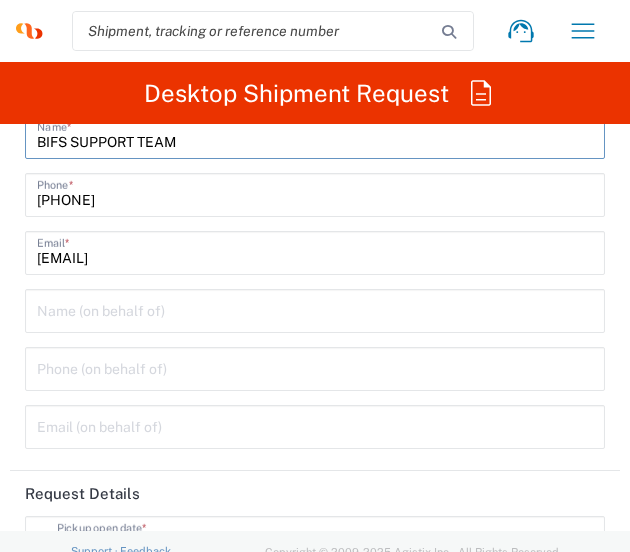 scroll, scrollTop: 100, scrollLeft: 0, axis: vertical 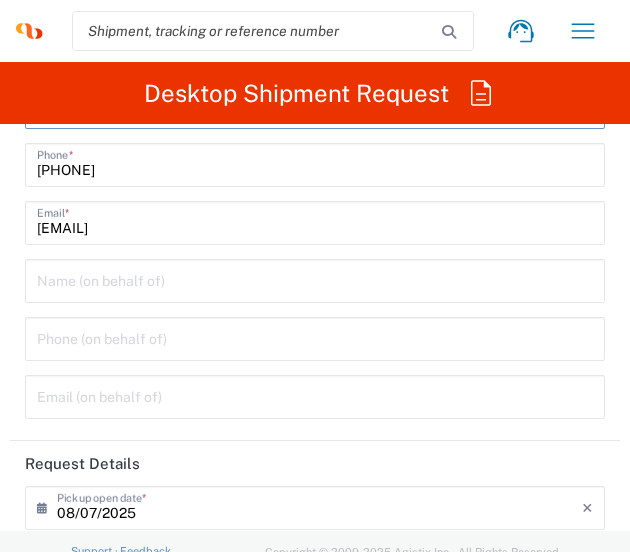 click on "Request Details" 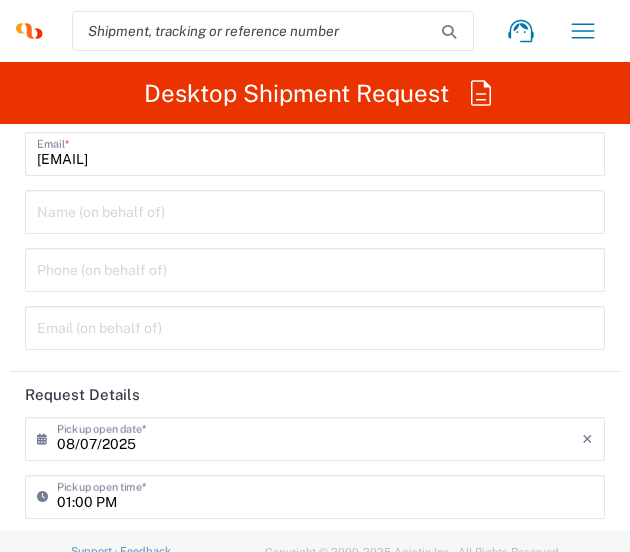 scroll, scrollTop: 200, scrollLeft: 0, axis: vertical 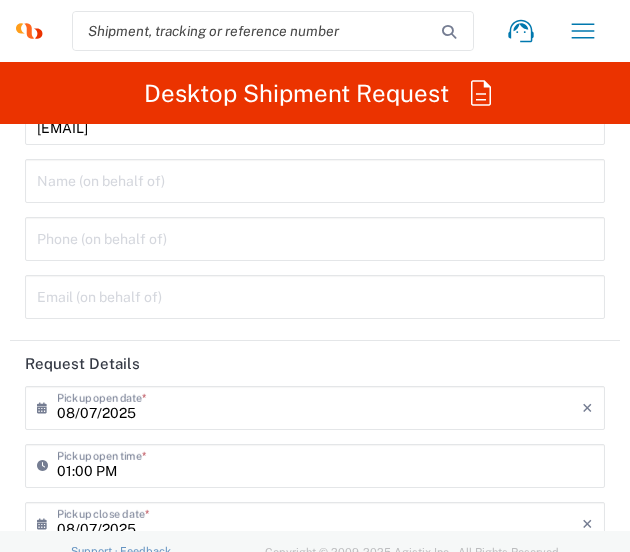 click on "08/07/2025 ×  Pickup open date  *" 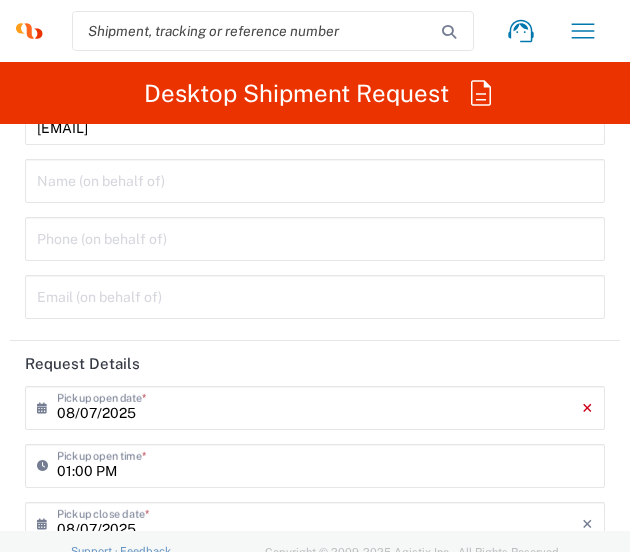 click on "×" 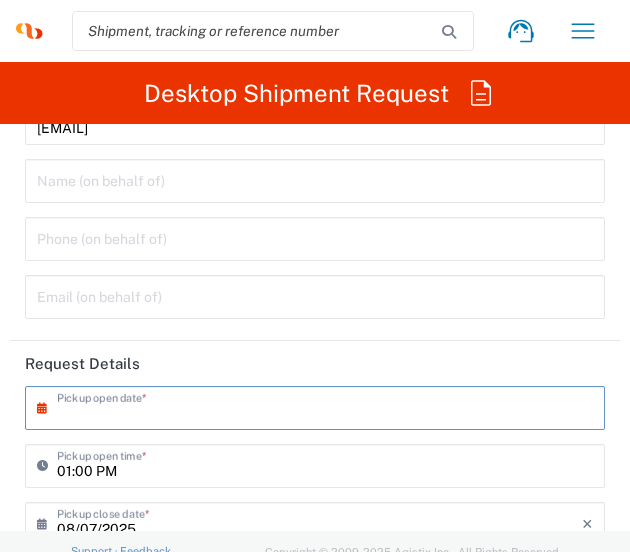 click at bounding box center (319, 406) 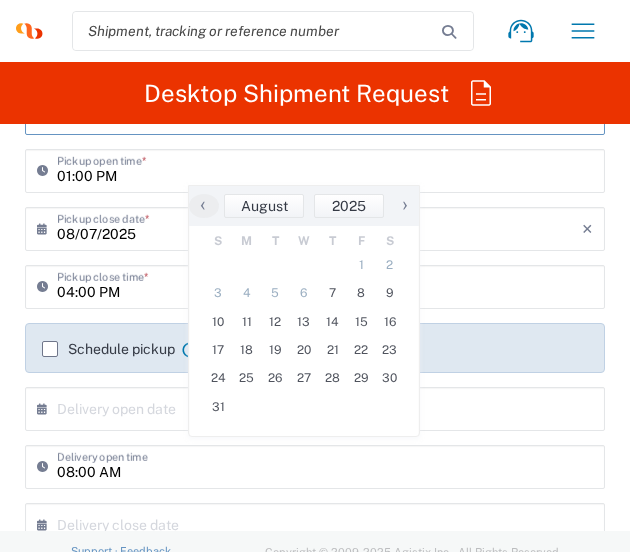 scroll, scrollTop: 500, scrollLeft: 0, axis: vertical 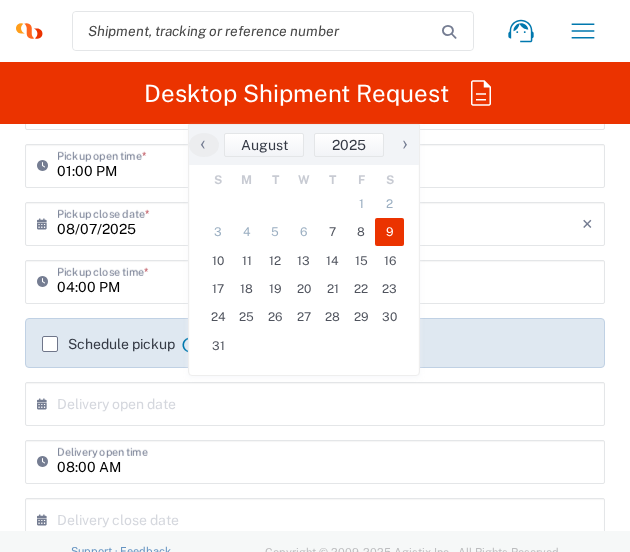 click on "9" 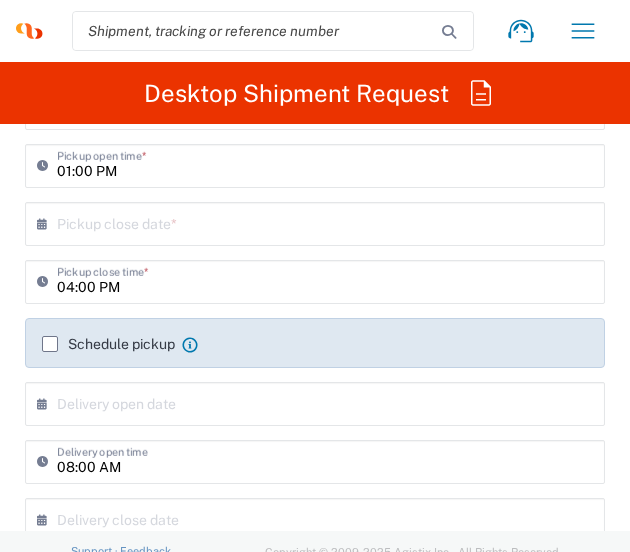 click at bounding box center [319, 222] 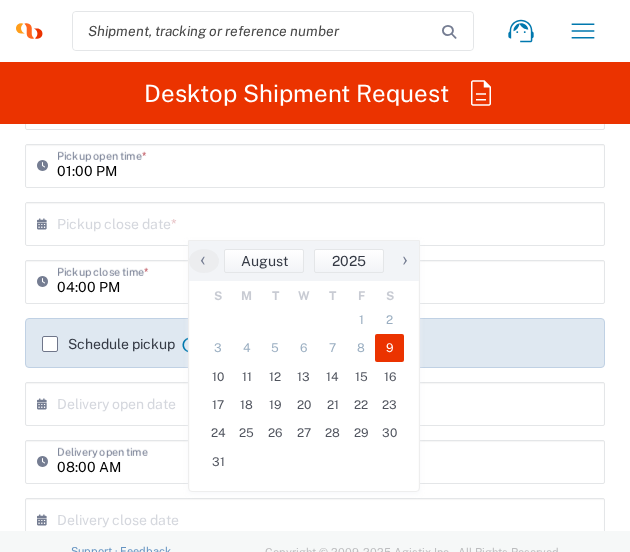 click on "9" 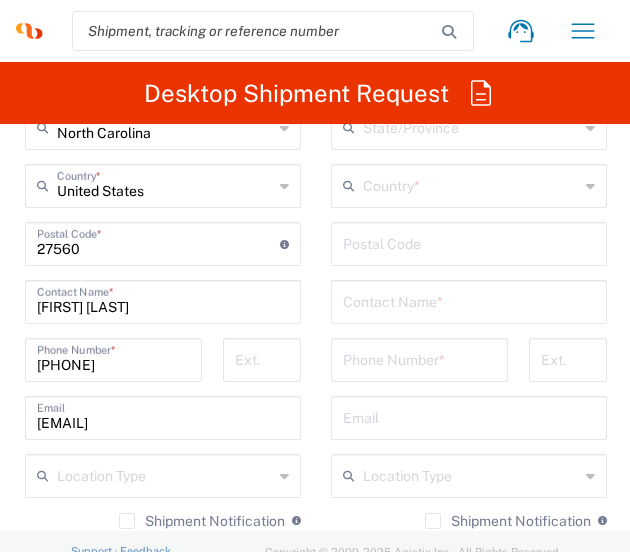scroll, scrollTop: 1800, scrollLeft: 0, axis: vertical 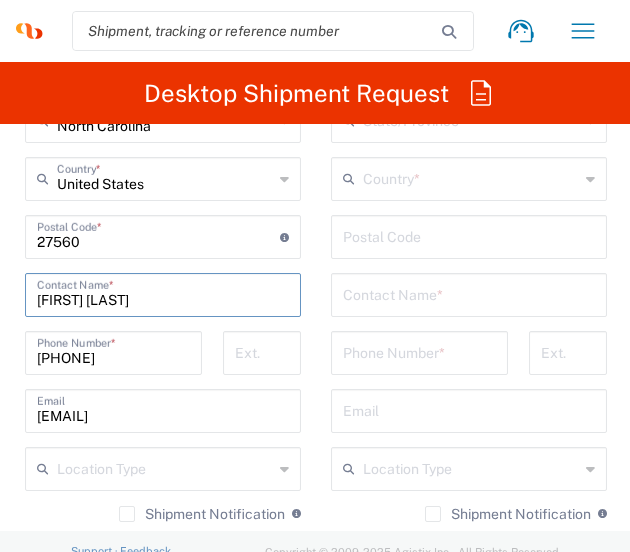 drag, startPoint x: 179, startPoint y: 297, endPoint x: -12, endPoint y: 283, distance: 191.5124 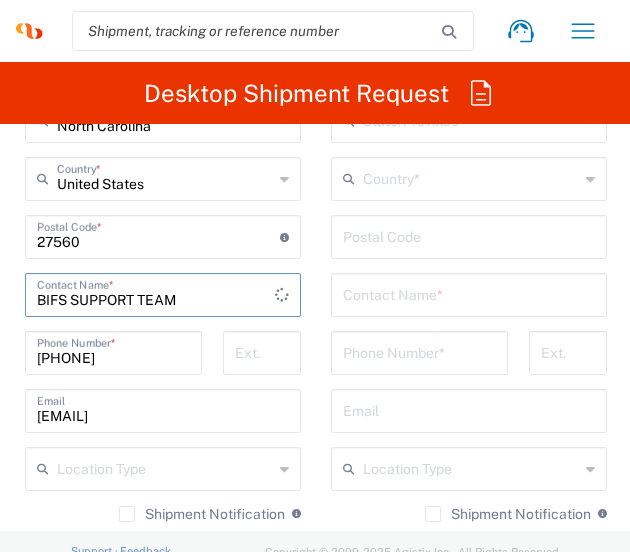 type on "BIFS SUPPORT TEAM" 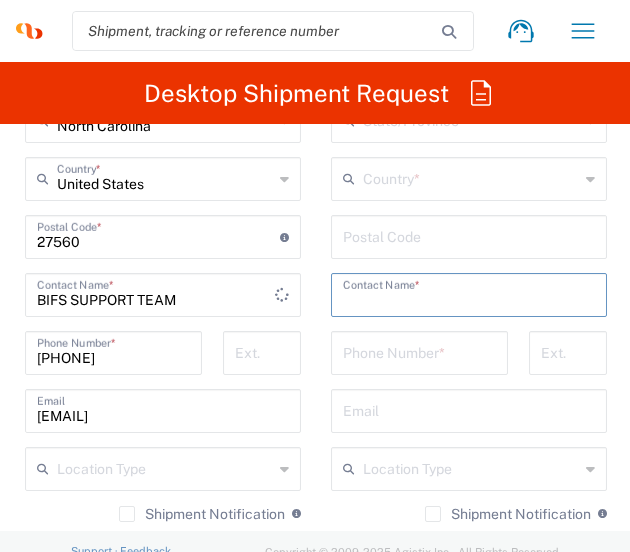 click at bounding box center [469, 293] 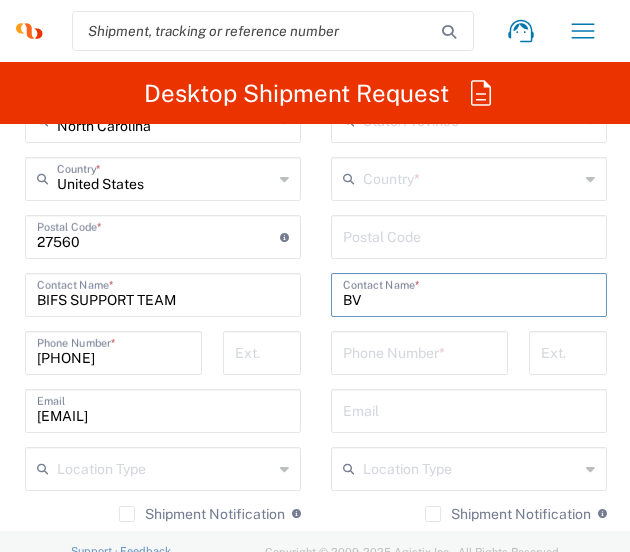 type on "B" 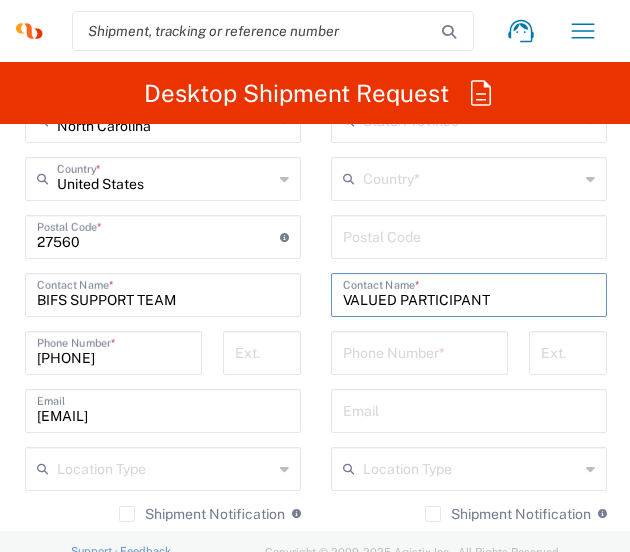 click on "VALUED PARTICIPANT" at bounding box center (469, 293) 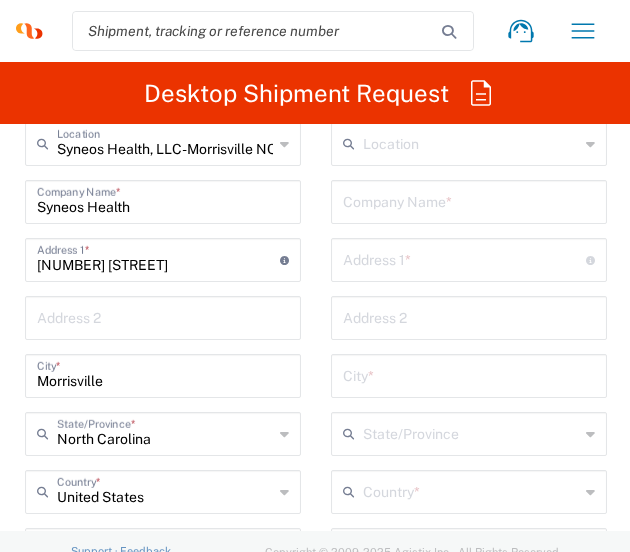 scroll, scrollTop: 1300, scrollLeft: 0, axis: vertical 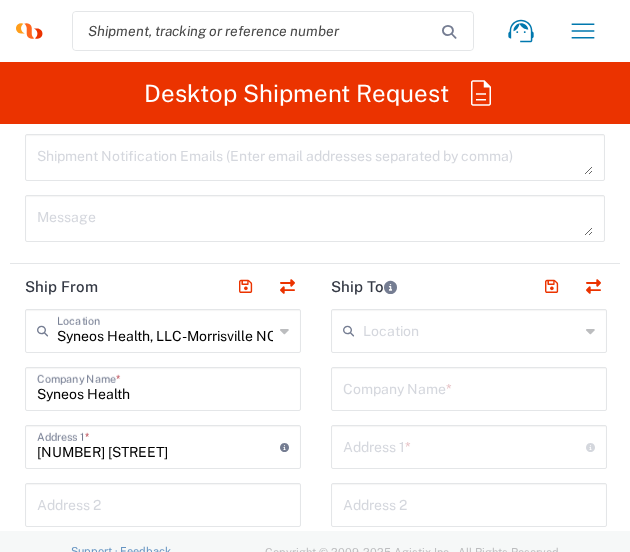 type on "VALUED PARTICIPANT" 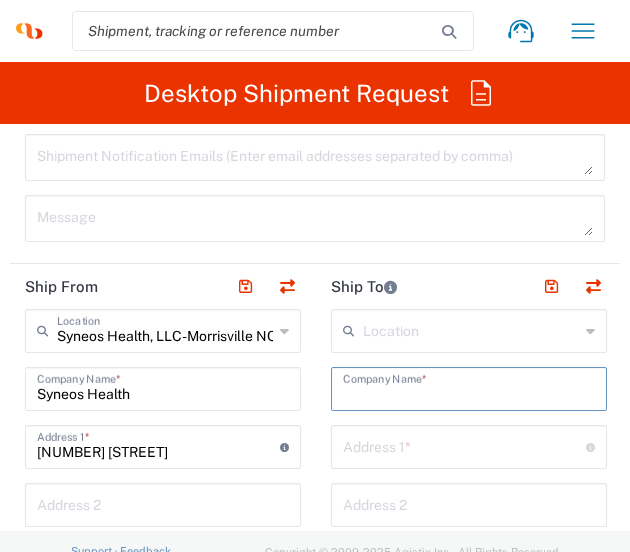 click at bounding box center [469, 387] 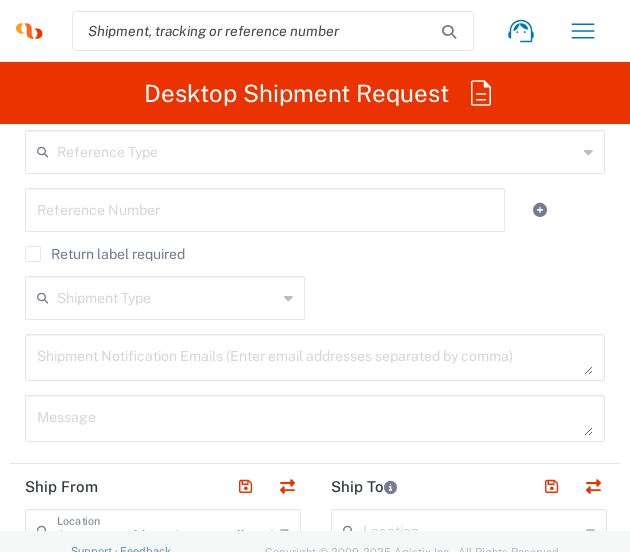 scroll, scrollTop: 1000, scrollLeft: 0, axis: vertical 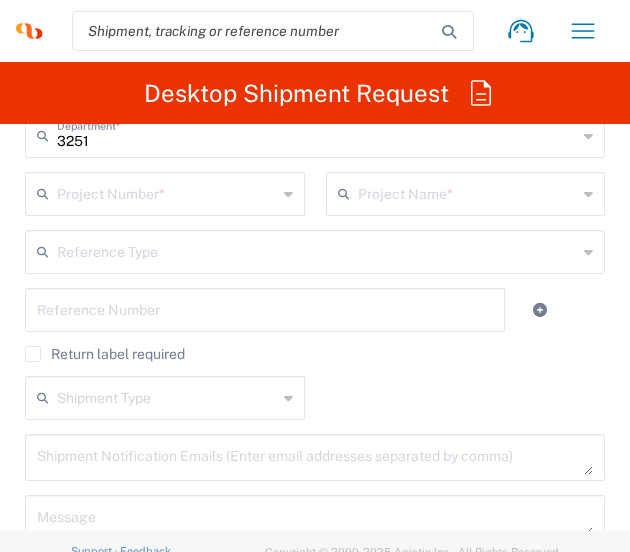 type on "VALUED PARTICIPANT" 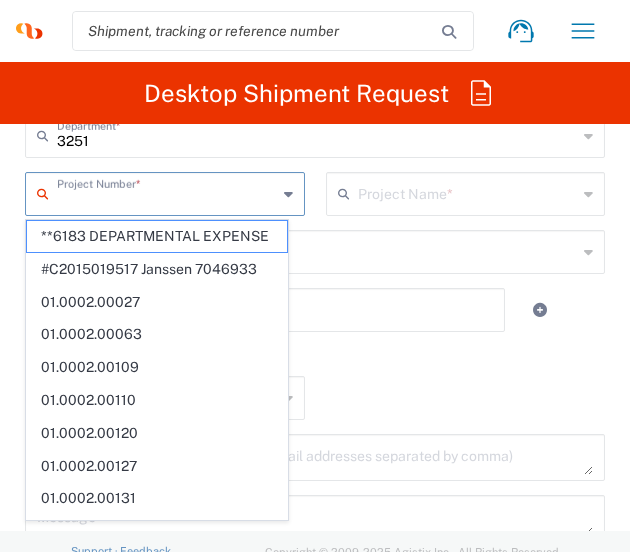 click at bounding box center (167, 192) 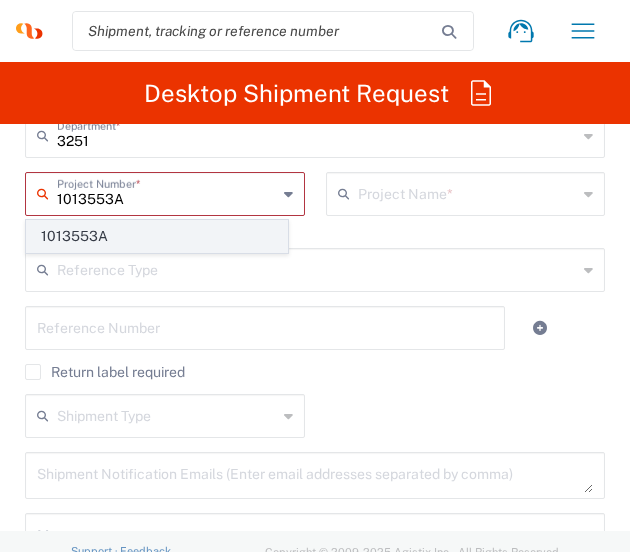 type on "1013553A" 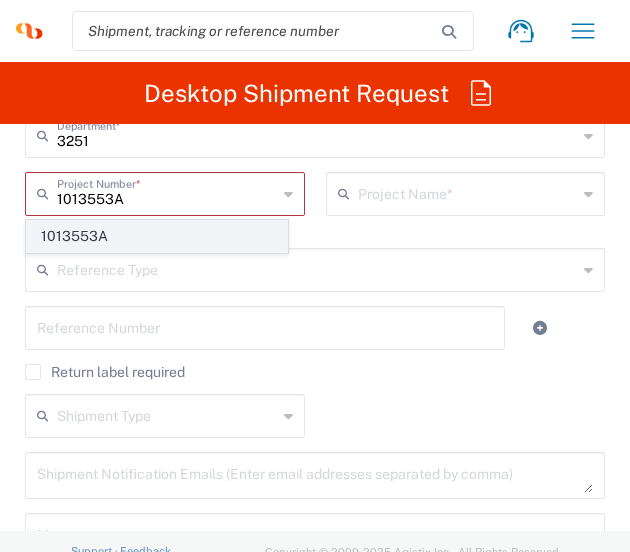 click on "1013553A" 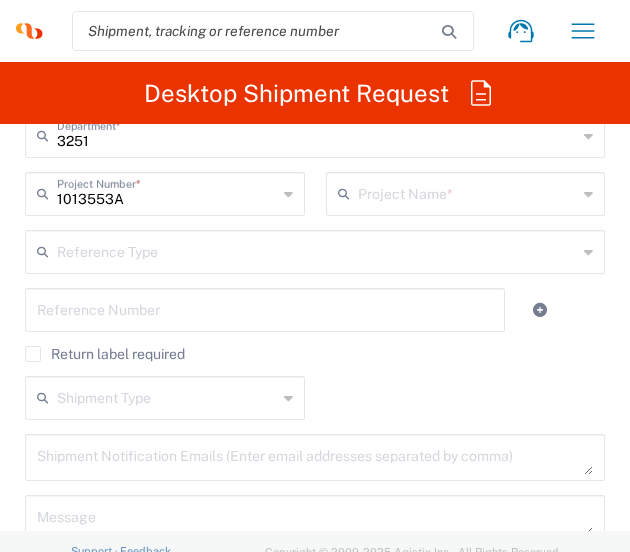 type on "Abbvie [NUMBER]" 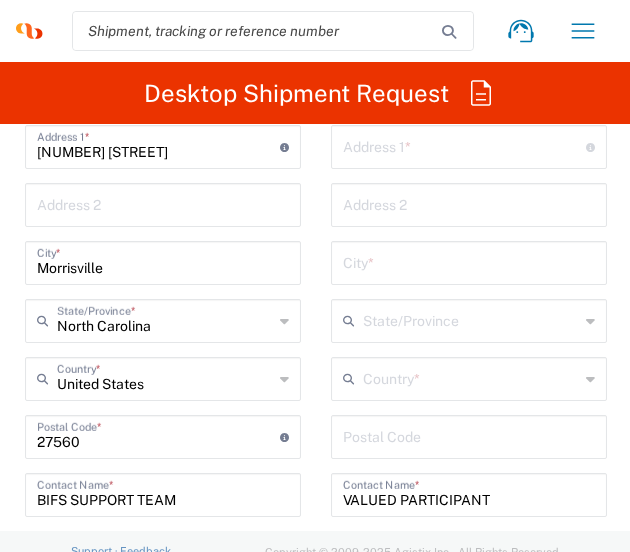 scroll, scrollTop: 1500, scrollLeft: 0, axis: vertical 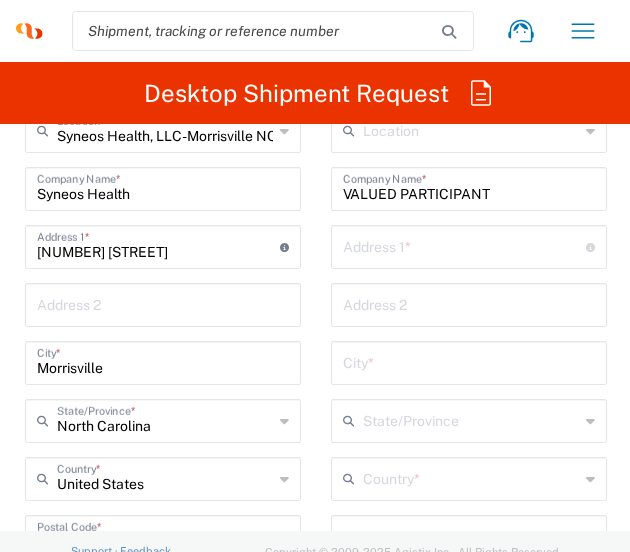 click at bounding box center (464, 245) 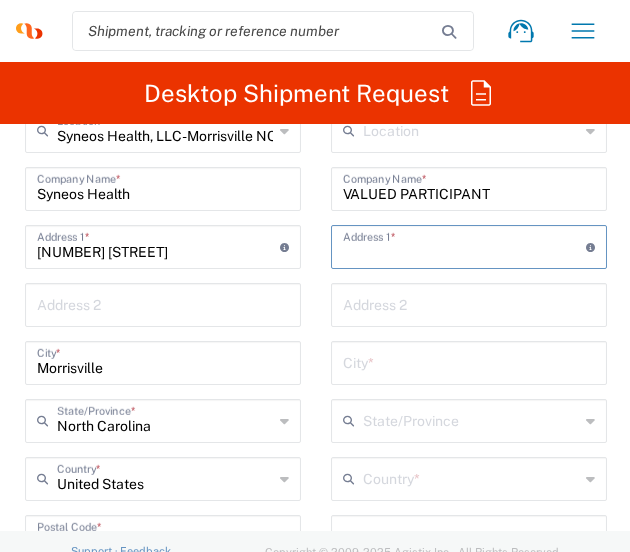 paste on "[NUMBER] [STREET]" 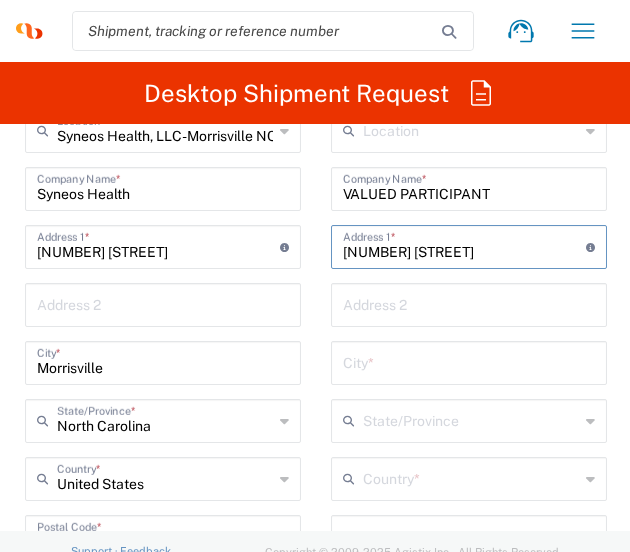type on "[NUMBER] [STREET]" 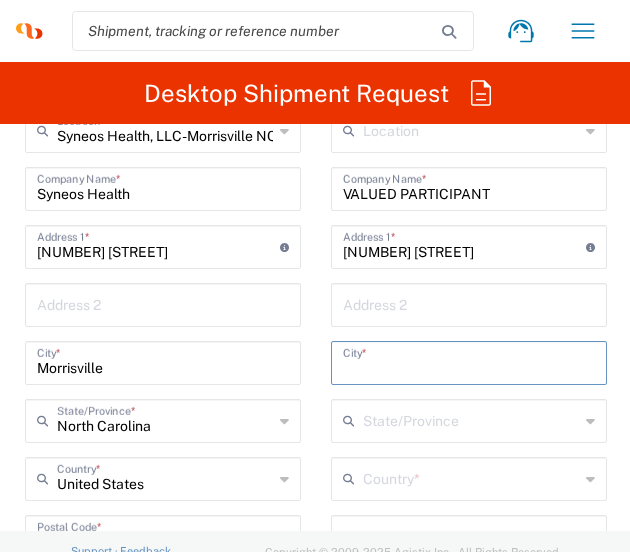 click at bounding box center [469, 361] 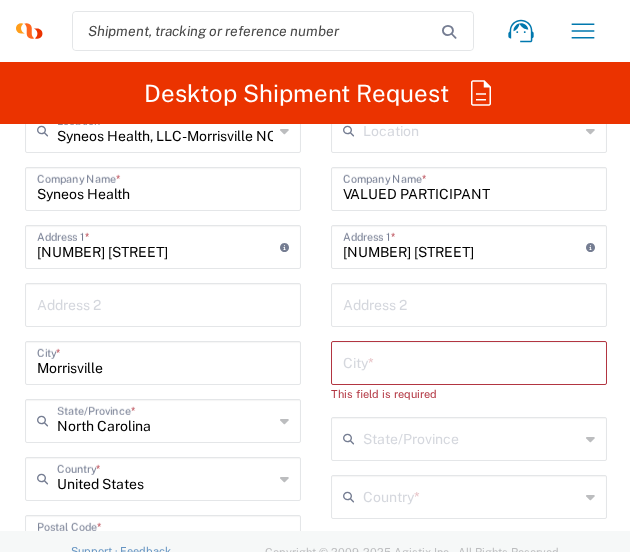 click at bounding box center (469, 361) 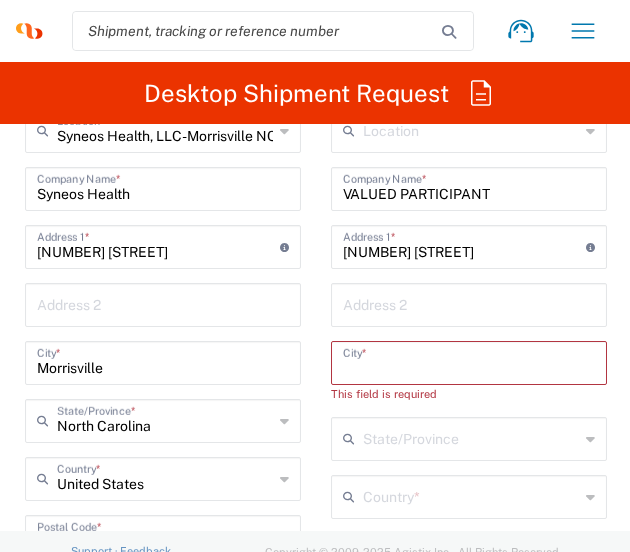 paste on "[CITY]" 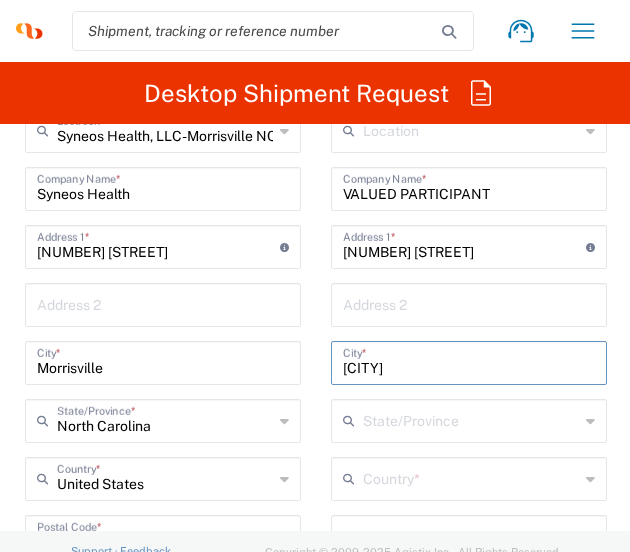 click on "[CITY]" at bounding box center (469, 361) 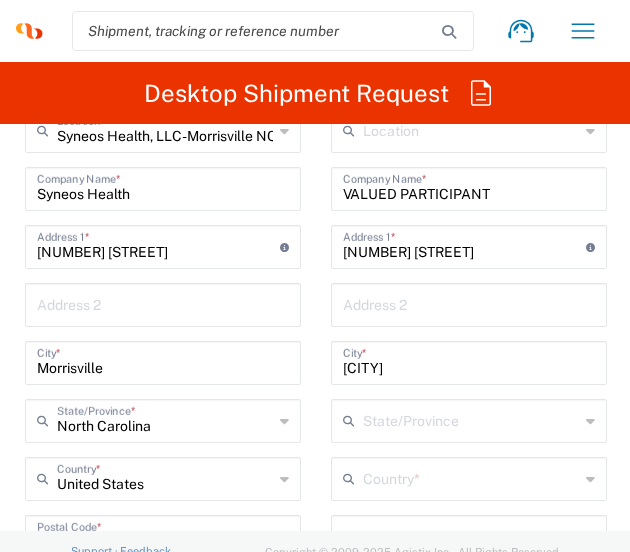 click on "State/Province" 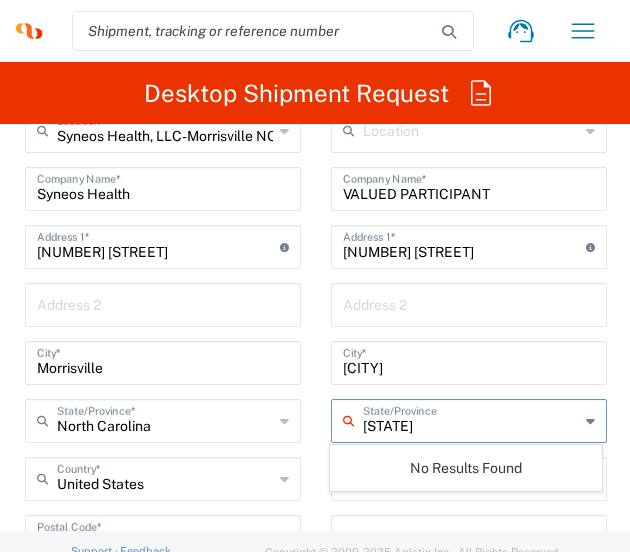 type on "[STATE]" 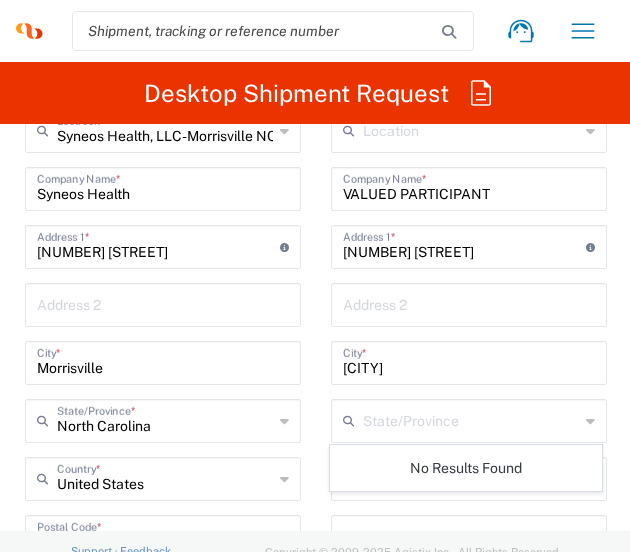 click on "Location  Addison Whitney LLC-Morrisvile NC US Barcelona-Syneos Health BioSector 2 LLC- New York US Boco Digital Media Caerus Marketing Group LLC-Morrisville NC US Chamberlain Communications LLC-New York US Chandler Chicco Agency, LLC-New York US Genico, LLC Gerbig Snell/Weisheimer Advert- Westerville OH Haas & Health Partner Public Relations GmbH Illingworth Research Group Ltd-Macclesfield UK Illingworth Rsrch Grp (France) Illingworth Rsrch Grp (Italy) Illingworth Rsrch Grp (Spain) Illingworth Rsrch Grp (USA) In Illingworth Rsrch Grp(Australi INC Research Clin Svcs Mexico inVentiv Health Philippines, Inc. IRG - Morrisville Warehouse IVH IPS Pvt Ltd- India IVH Mexico SA de CV NAVICOR GROUP, LLC- New York US PALIO + IGNITE, LLC- Westerville OH US Pharmaceutical Institute LLC- Morrisville NC US PT Syneos Health Indonesia Rx dataScience Inc-Morrisville NC US RxDataScience India Private Lt Syneos Health (Beijing) Inc.Lt Syneos Health (Shanghai) Inc. Ltd. Syneos Health (Thailand) Limit Syneos Health Argentina SA" 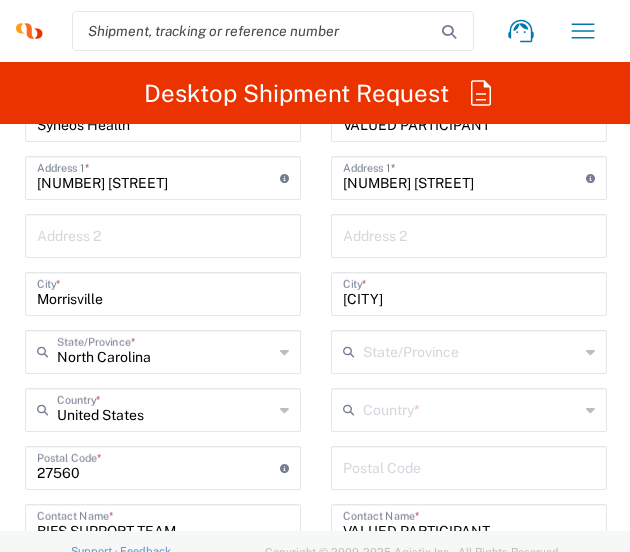 scroll, scrollTop: 1600, scrollLeft: 0, axis: vertical 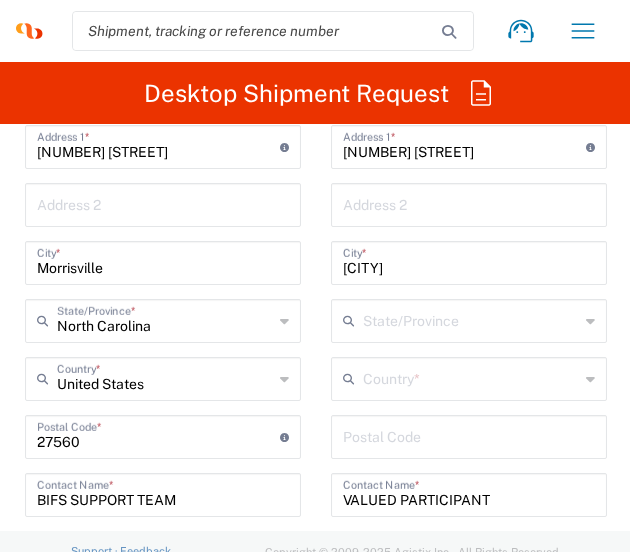 click at bounding box center (471, 377) 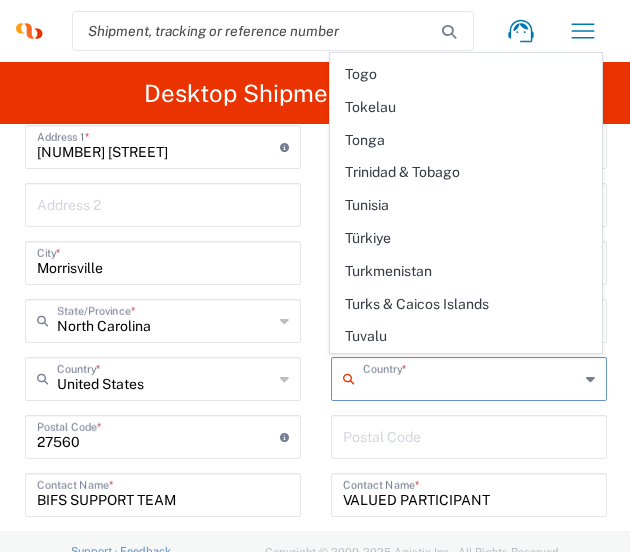 scroll, scrollTop: 7503, scrollLeft: 0, axis: vertical 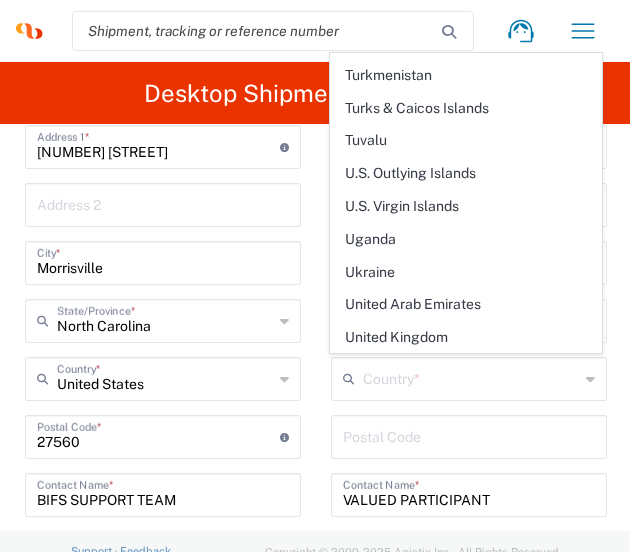 click on "United States" 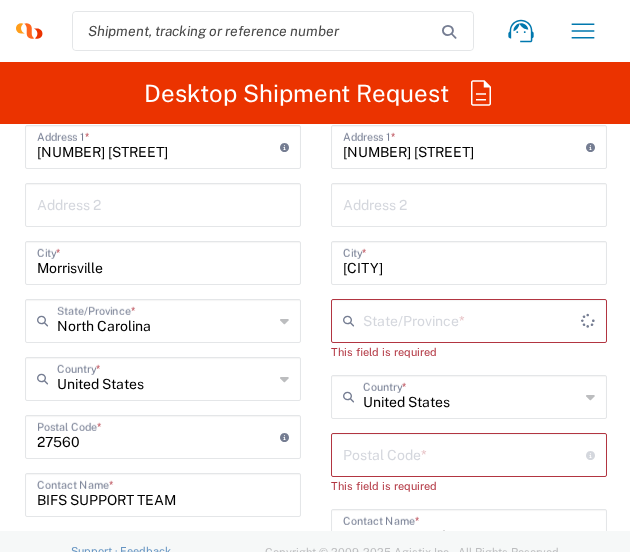 click at bounding box center [472, 319] 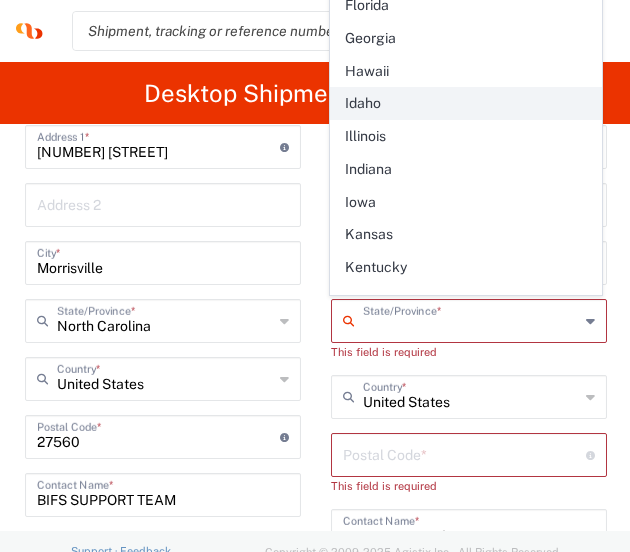 scroll, scrollTop: 200, scrollLeft: 0, axis: vertical 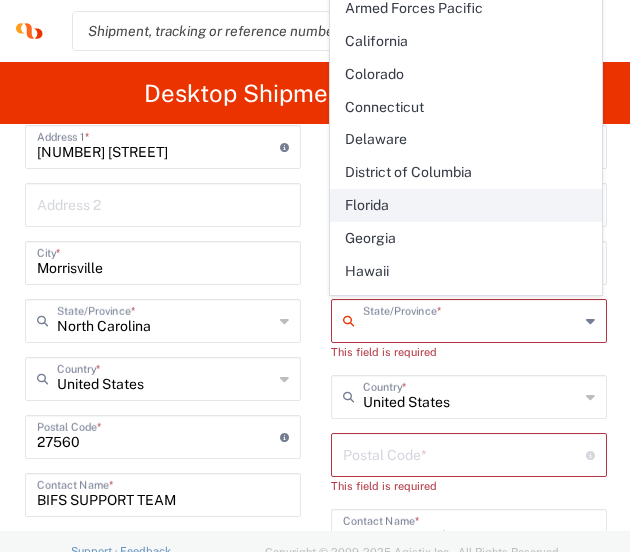 click on "Florida" 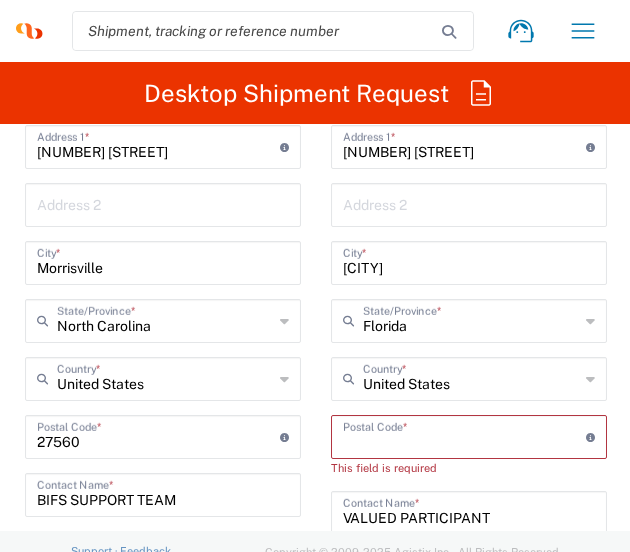 click at bounding box center [464, 435] 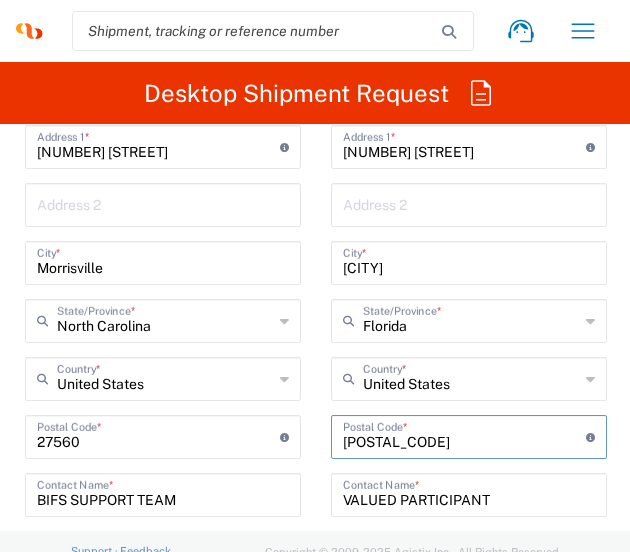 type on "[POSTAL_CODE]" 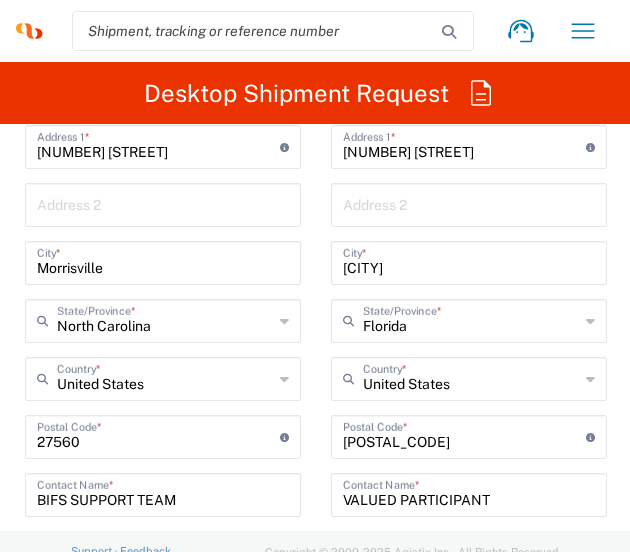 click on "Syneos Health, LLC-Morrisville NC US  Location  Syneos Health, LLC-Morrisville NC US Addison Whitney LLC-Morrisvile NC US Barcelona-Syneos Health BioSector 2 LLC- New York US Boco Digital Media Caerus Marketing Group LLC-Morrisville NC US Chamberlain Communications LLC-New York US Chandler Chicco Agency, LLC-New York US Genico, LLC Gerbig Snell/Weisheimer Advert- Westerville OH Haas & Health Partner Public Relations GmbH Illingworth Research Group Ltd-Macclesfield UK Illingworth Rsrch Grp (France) Illingworth Rsrch Grp (Italy) Illingworth Rsrch Grp (Spain) Illingworth Rsrch Grp (USA) In Illingworth Rsrch Grp(Australi INC Research Clin Svcs Mexico inVentiv Health Philippines, Inc. IRG - Morrisville Warehouse IVH IPS Pvt Ltd- India IVH Mexico SA de CV NAVICOR GROUP, LLC- New York US PALIO + IGNITE, LLC- Westerville OH US Pharmaceutical Institute LLC- Morrisville NC US PT Syneos Health Indonesia Rx dataScience Inc-Morrisville NC US RxDataScience India Private Lt Syneos Health (Beijing) Inc.Lt Syneos Health G.K." 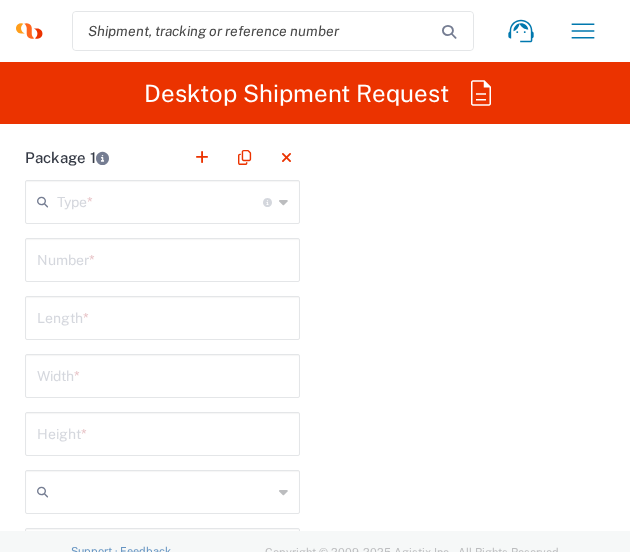 scroll, scrollTop: 2500, scrollLeft: 0, axis: vertical 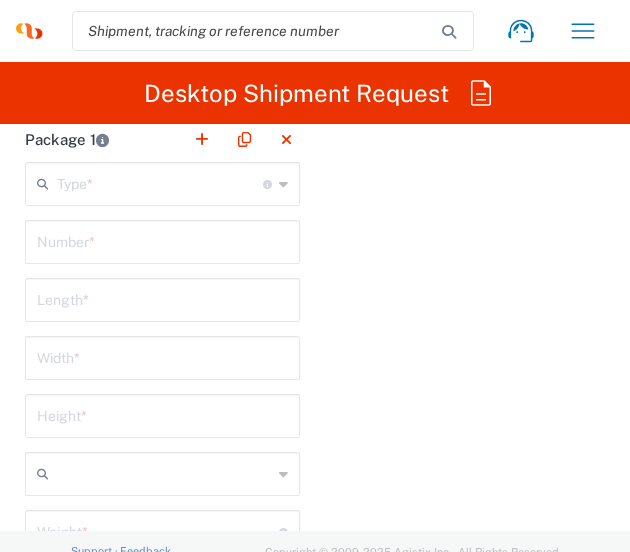 click 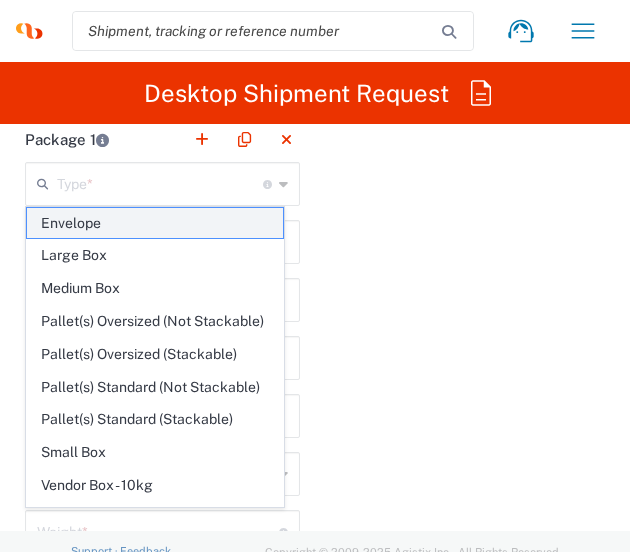 click on "Envelope" 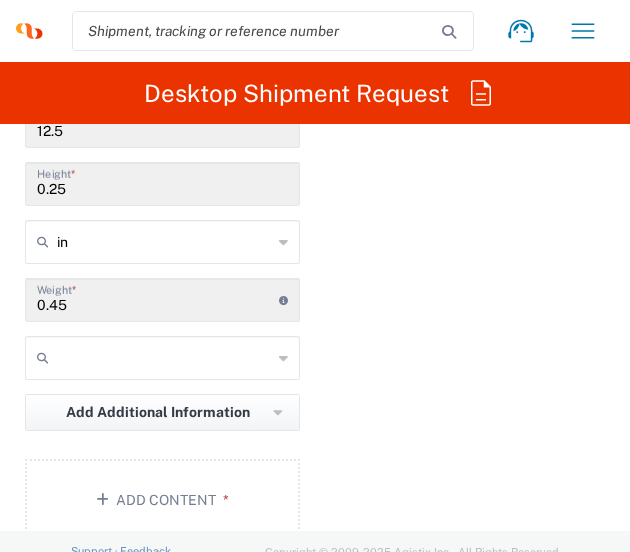 scroll, scrollTop: 2700, scrollLeft: 0, axis: vertical 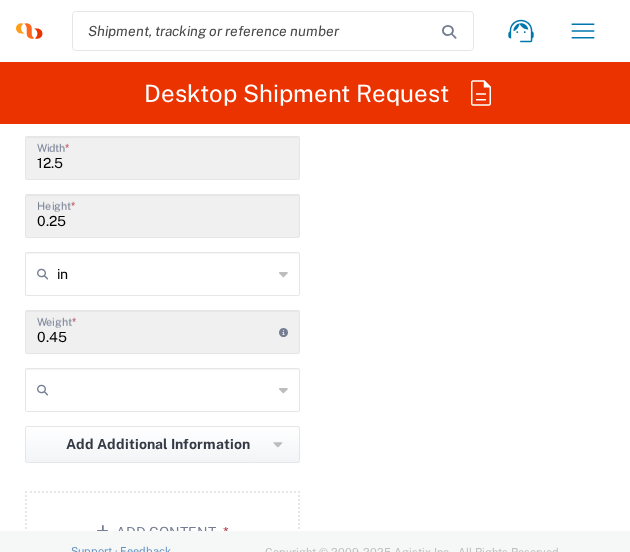 click at bounding box center (164, 390) 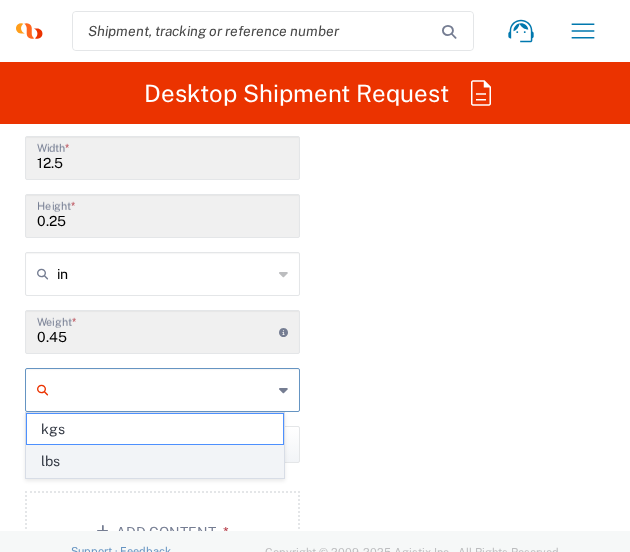 click on "lbs" 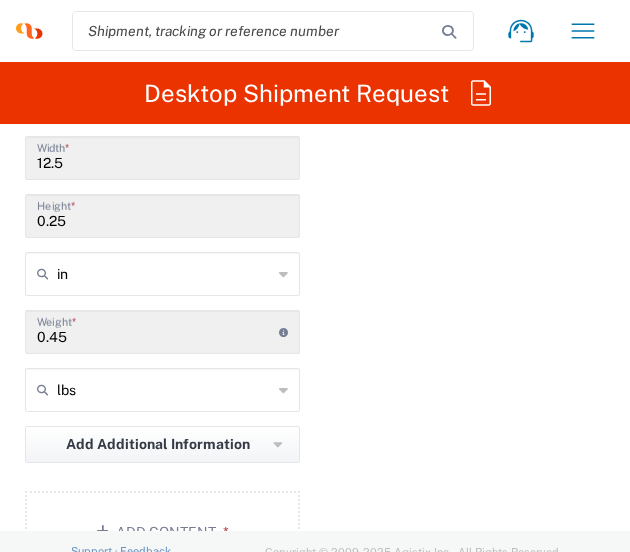 click on "Package 1  Envelope  Type  * Material used to package goods Envelope Large Box Medium Box Pallet(s) Oversized (Not Stackable) Pallet(s) Oversized (Stackable) Pallet(s) Standard (Not Stackable) Pallet(s) Standard (Stackable) Small Box Vendor Box - 10kg Vendor Box - 25kg Your Packaging 1  Number  * 9.5  Length  * 12.5  Width  * 0.25  Height  * in in cm ft 0.45  Weight  * Total weight of package(s) in pounds or kilograms lbs kgs lbs Add Additional Information  Package material   Package temperature   Temperature device  Add Content *" 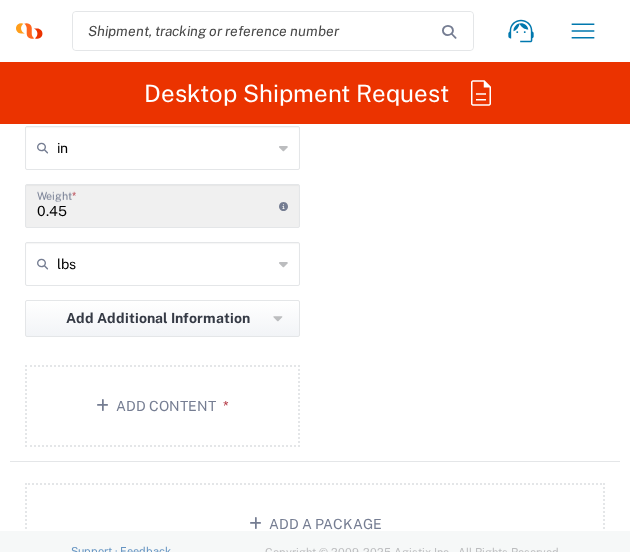 scroll, scrollTop: 2800, scrollLeft: 0, axis: vertical 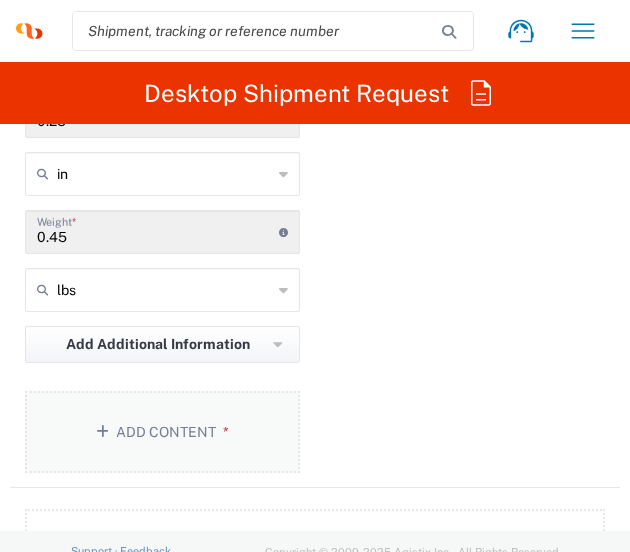 click on "Add Content *" 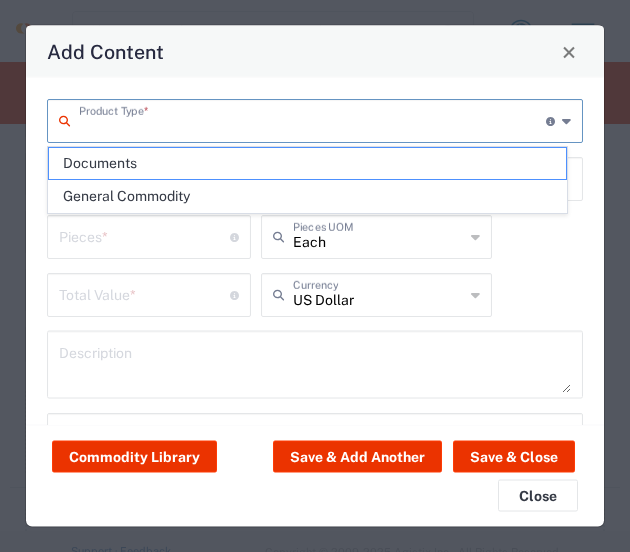 click at bounding box center (312, 119) 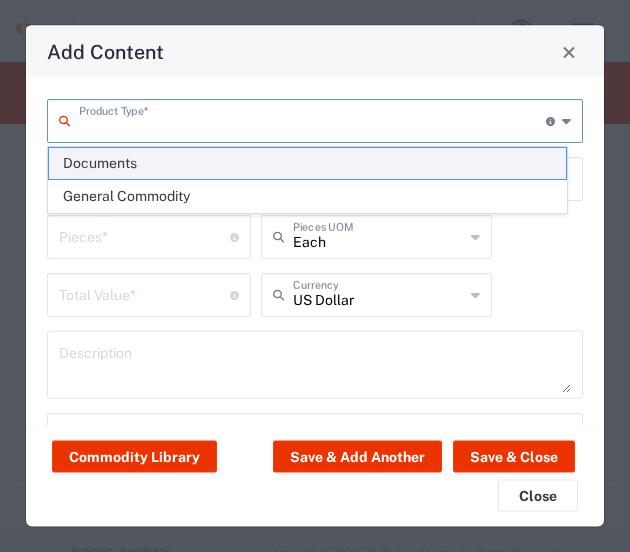 click on "Documents" 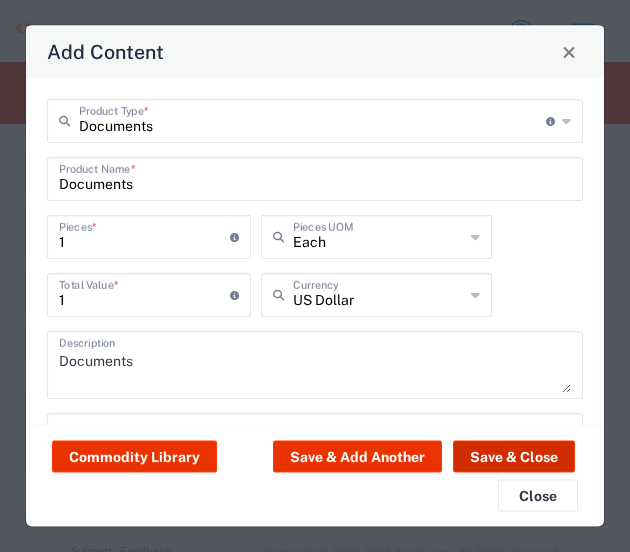 click on "Save & Close" 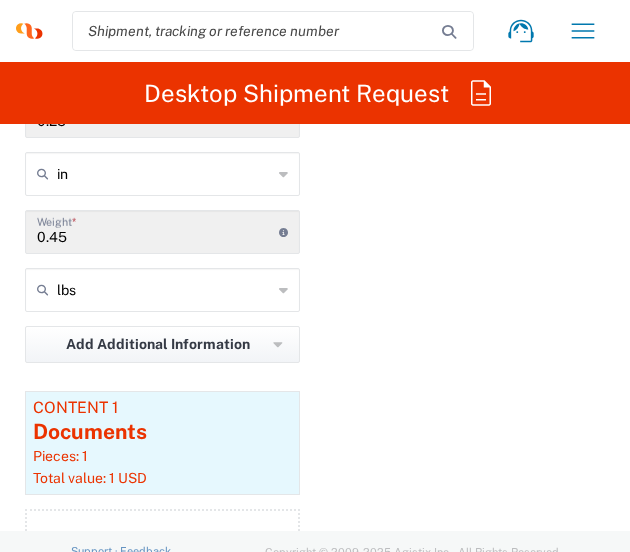 click on "Package 1  Envelope  Type  * Material used to package goods Envelope Large Box Medium Box Pallet(s) Oversized (Not Stackable) Pallet(s) Oversized (Stackable) Pallet(s) Standard (Not Stackable) Pallet(s) Standard (Stackable) Small Box Vendor Box - 10kg Vendor Box - 25kg Your Packaging 1  Number  * 9.5  Length  * 12.5  Width  * 0.25  Height  * in in cm ft 0.45  Weight  * Total weight of package(s) in pounds or kilograms lbs kgs lbs Add Additional Information  Package material   Package temperature   Temperature device  Content 1 Documents Pieces: 1  Total value: 1 USD  Add Content *" 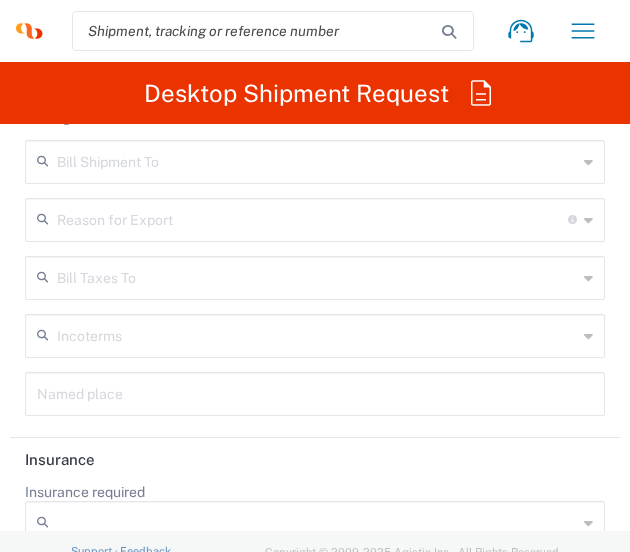 scroll, scrollTop: 4300, scrollLeft: 0, axis: vertical 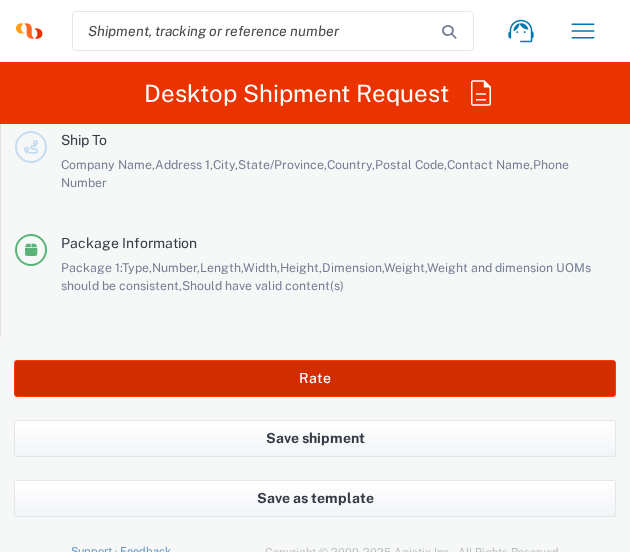 click on "Rate" 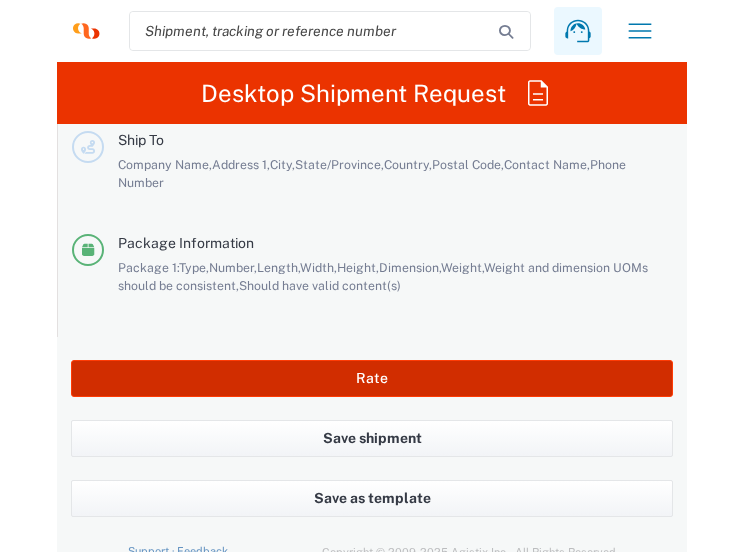 scroll, scrollTop: 4630, scrollLeft: 0, axis: vertical 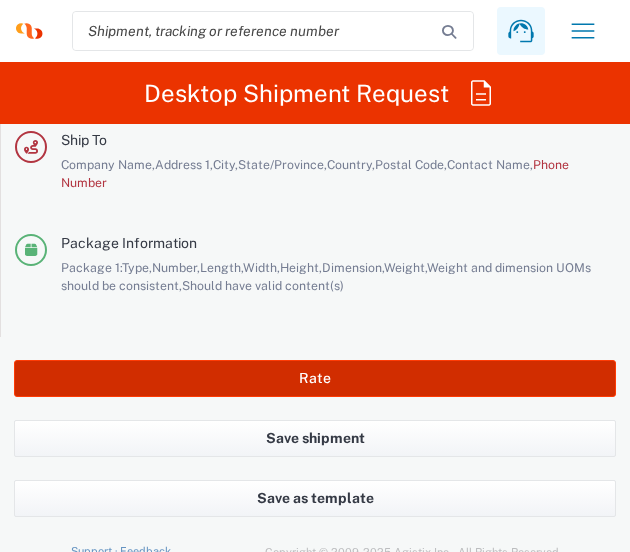 type on "1013553A" 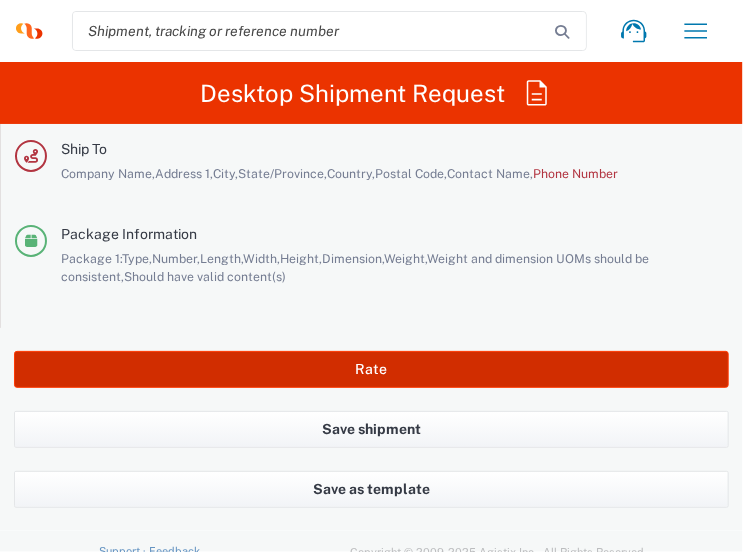 scroll, scrollTop: 4549, scrollLeft: 0, axis: vertical 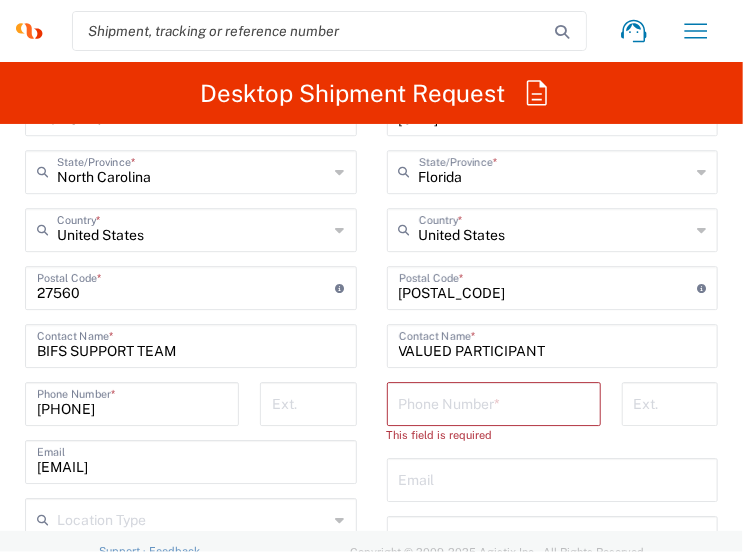 click at bounding box center [494, 402] 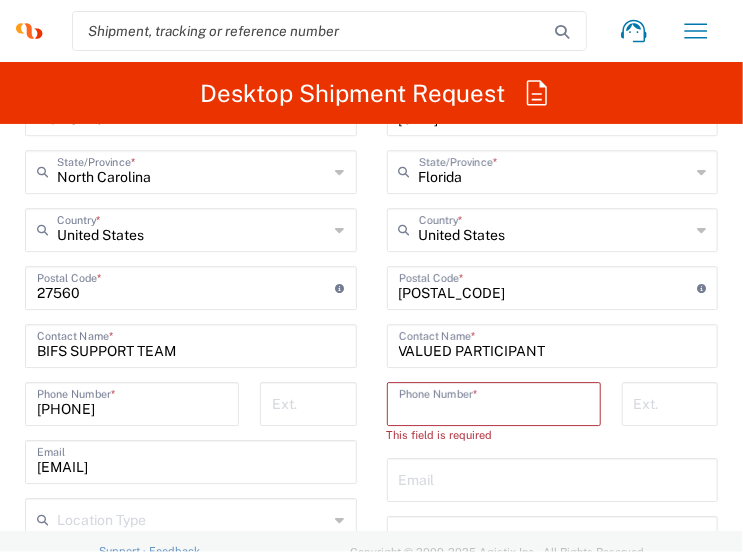 paste on "[PHONE]" 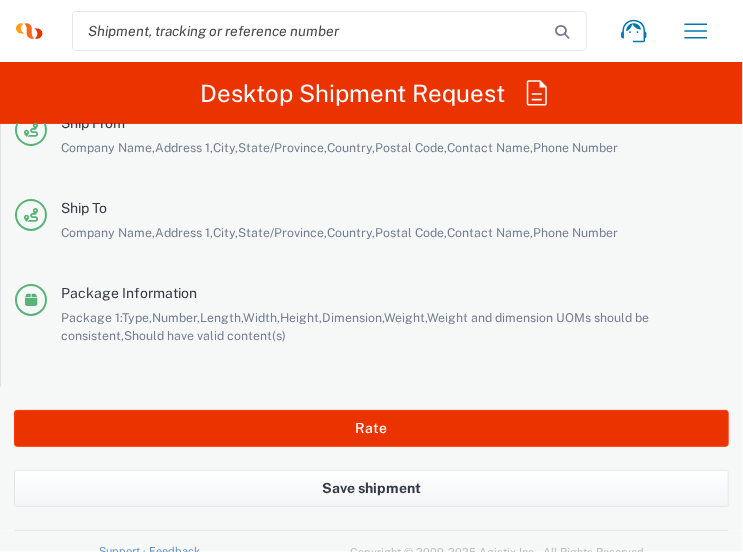 scroll, scrollTop: 4531, scrollLeft: 0, axis: vertical 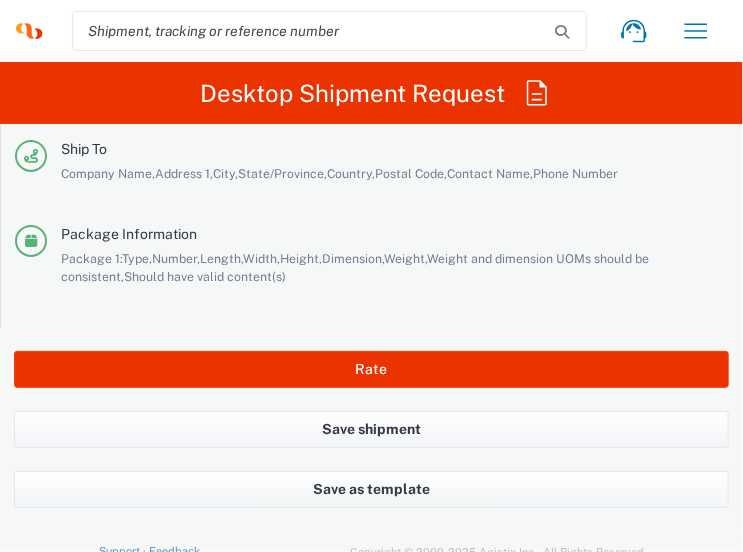 type on "[PHONE]" 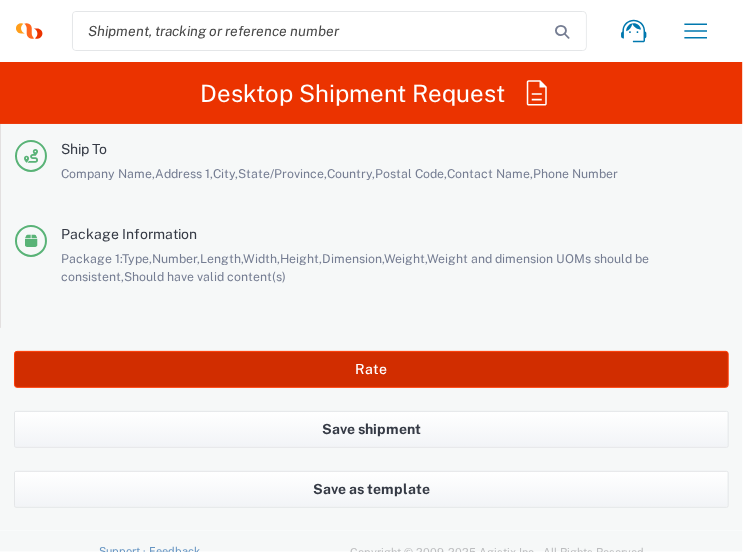 click on "Rate" 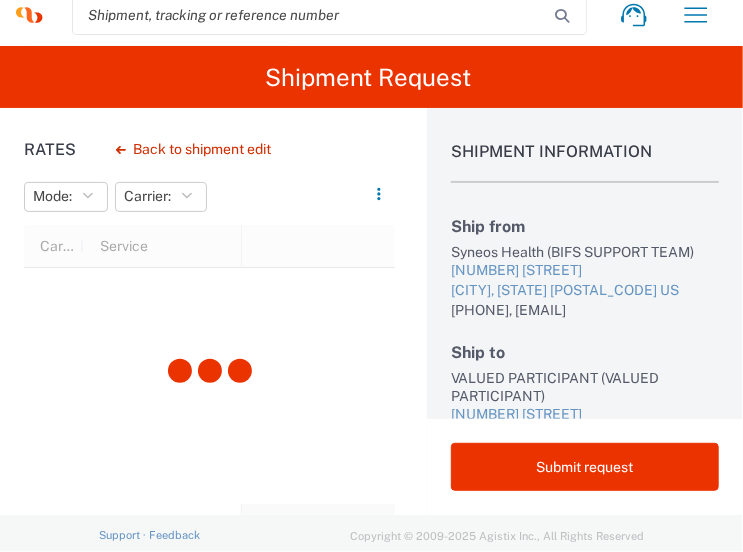scroll, scrollTop: 21, scrollLeft: 0, axis: vertical 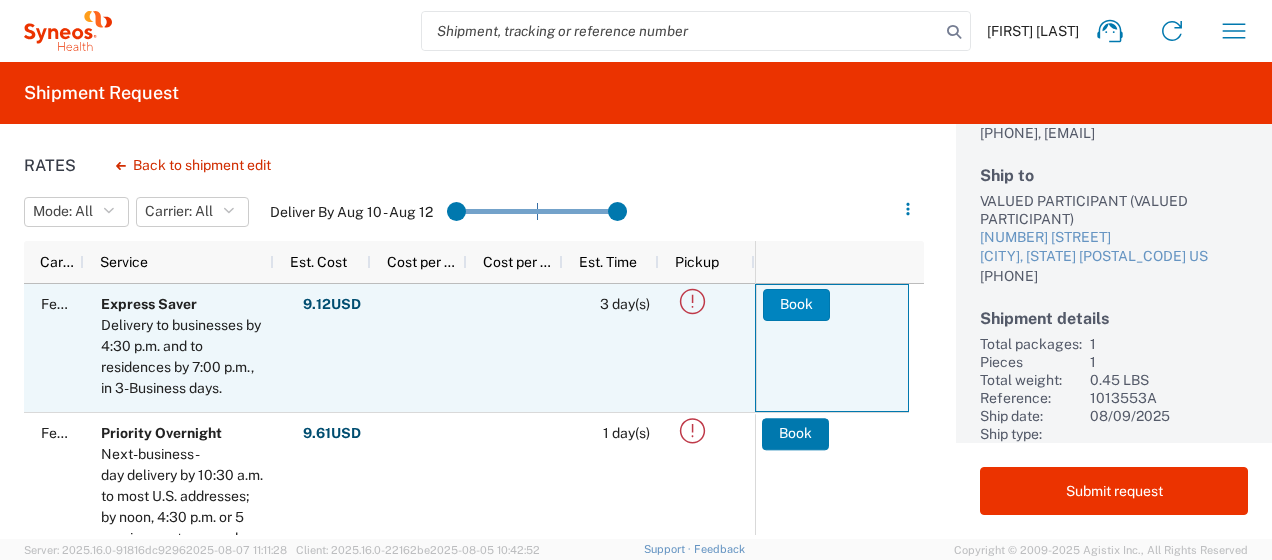 click on "Book" 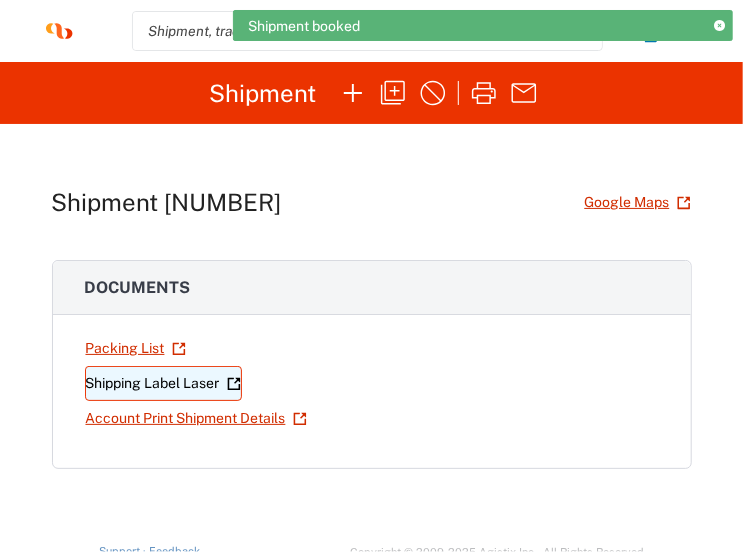 click on "Shipping Label Laser" 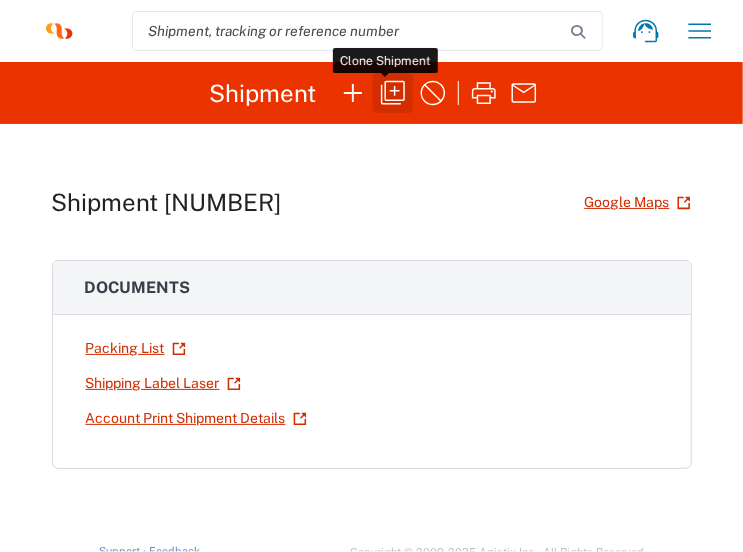 click 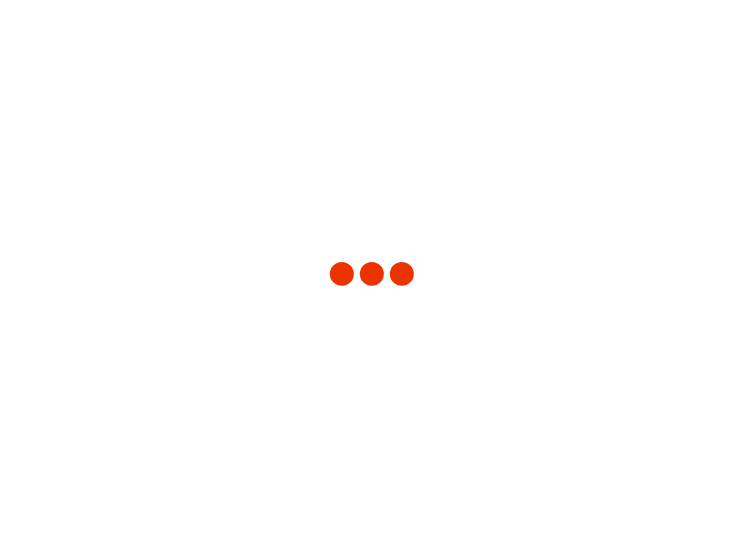 type on "3251" 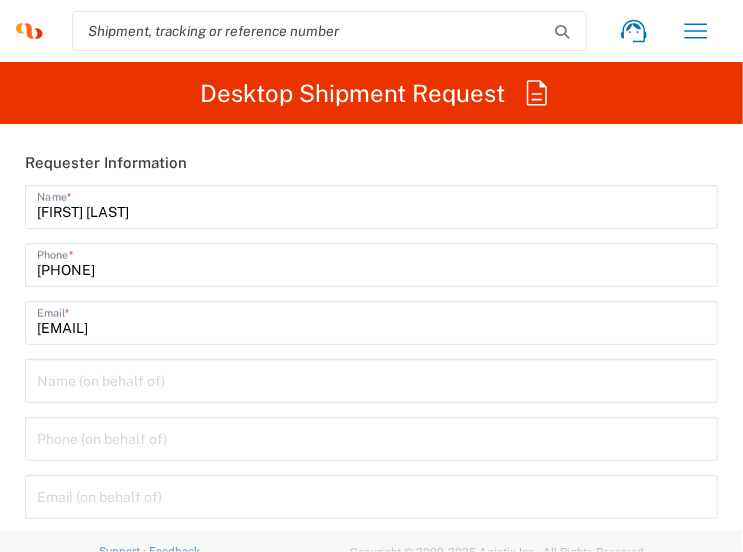 click on "[FIRST] [LAST]" at bounding box center [371, 205] 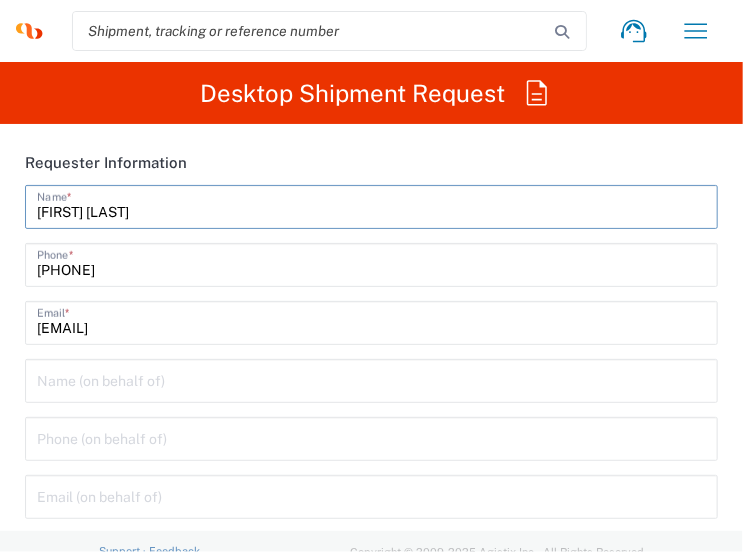 click on "[FIRST] [LAST]" at bounding box center [371, 205] 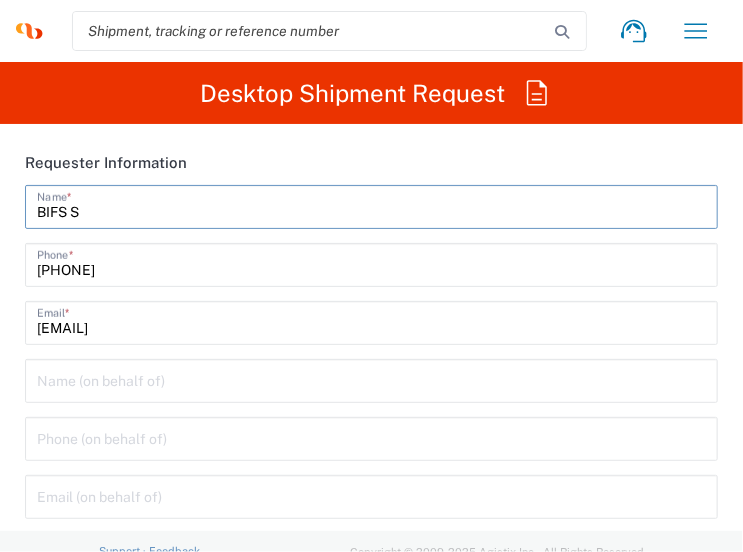 type on "BIFS SUPPORT TEAM" 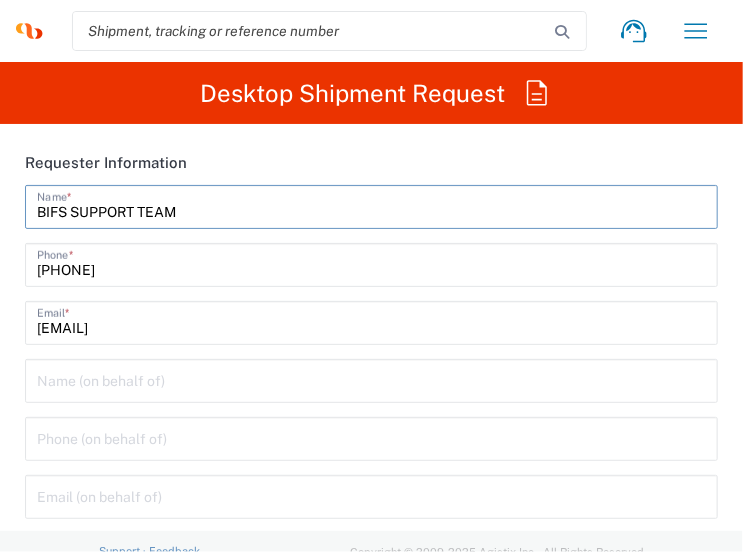 click on "BIFS SUPPORT TEAM" at bounding box center [371, 205] 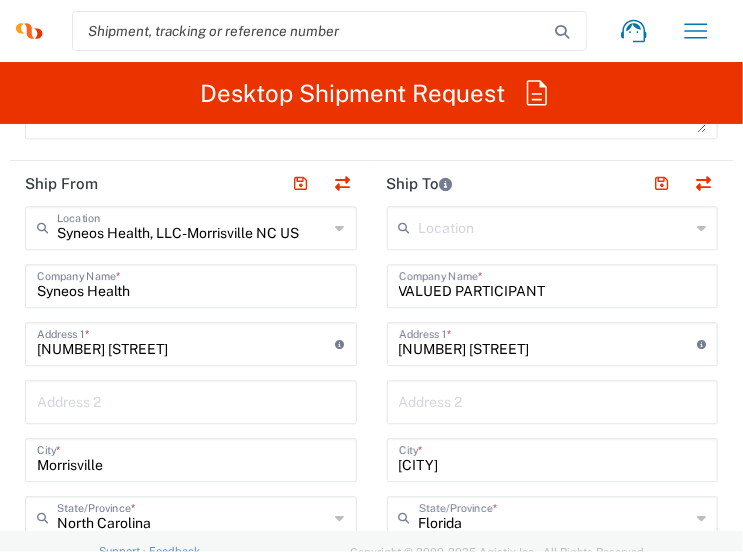 scroll, scrollTop: 1400, scrollLeft: 0, axis: vertical 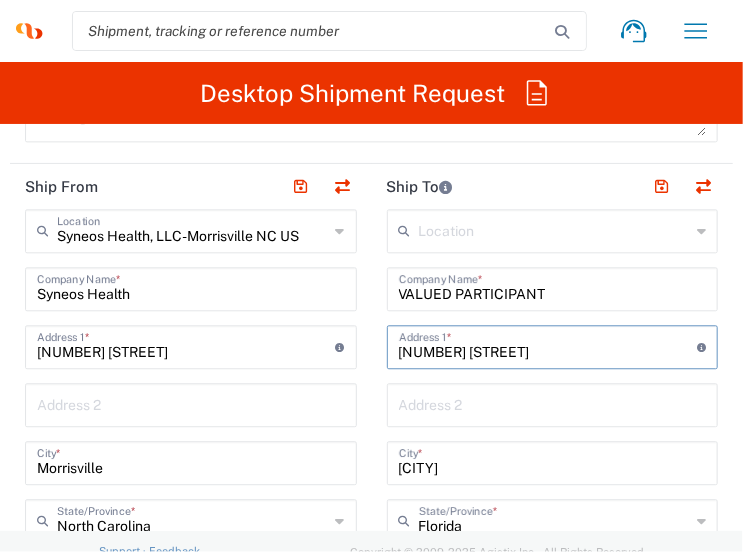 click on "[NUMBER] [STREET]" at bounding box center [548, 345] 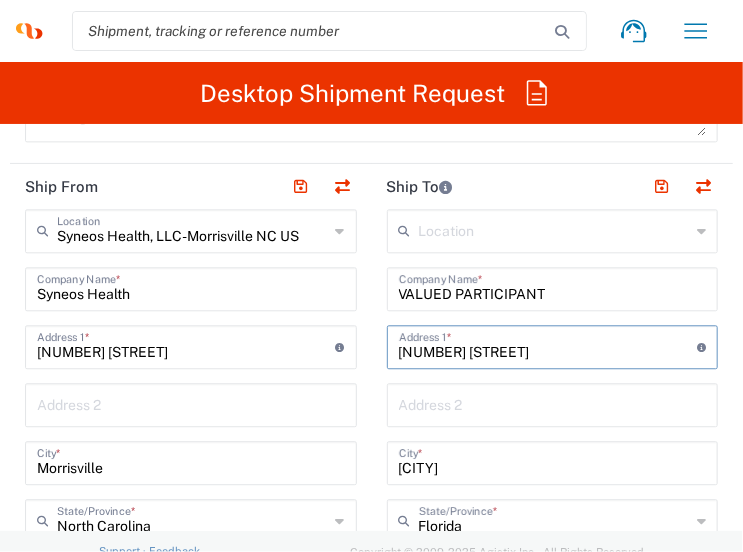type on "[NUMBER] [STREET]" 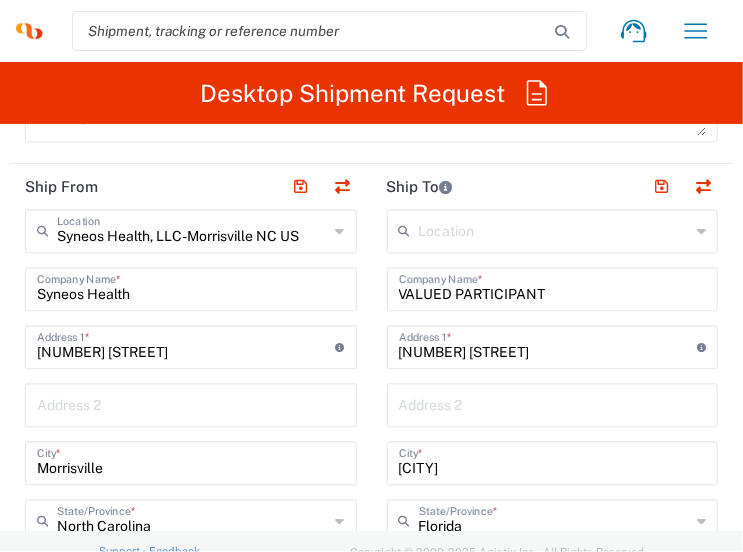 click on "[CITY]" at bounding box center (553, 461) 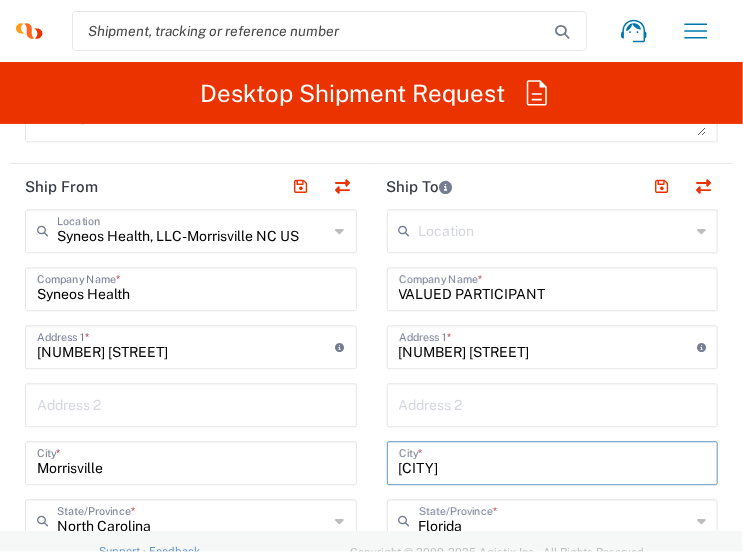 click on "[CITY]" at bounding box center [553, 461] 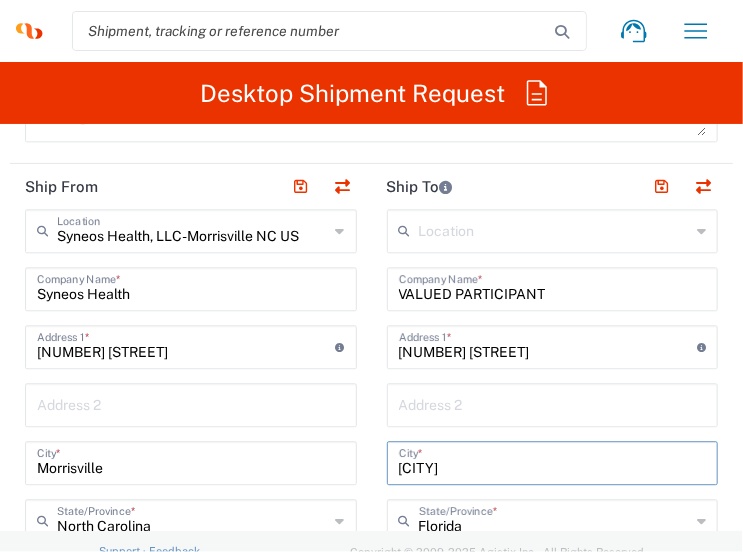paste on "[CITY]" 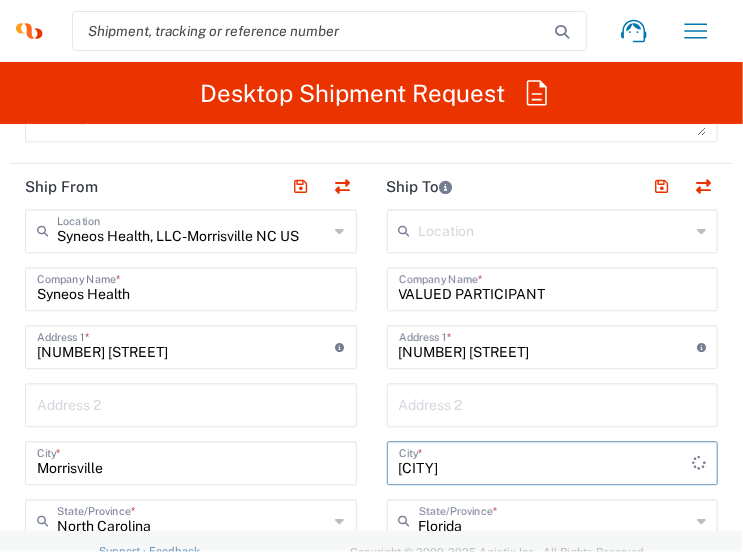 type on "[CITY]" 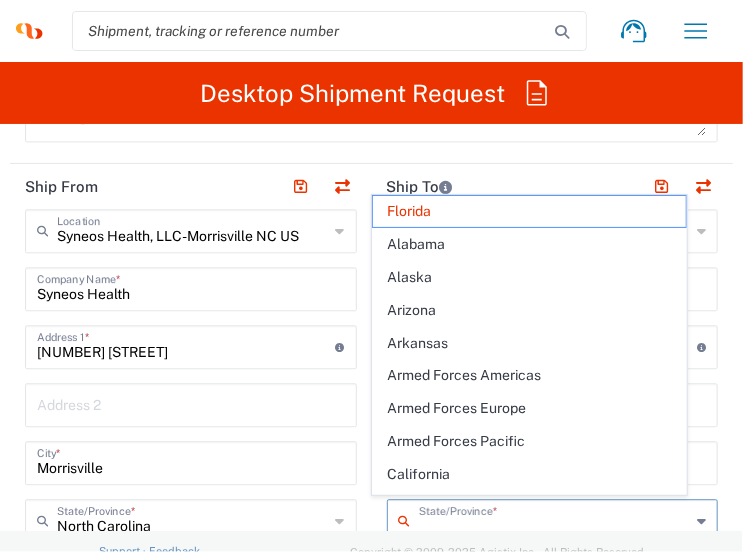 click at bounding box center [555, 519] 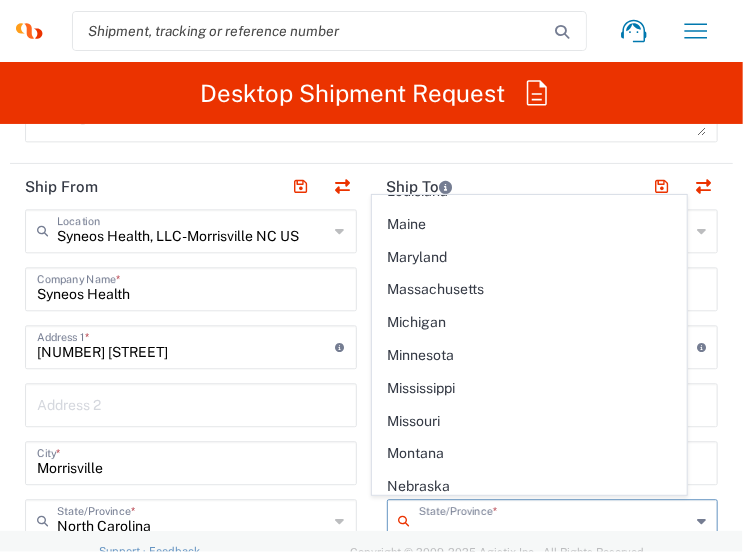 scroll, scrollTop: 900, scrollLeft: 0, axis: vertical 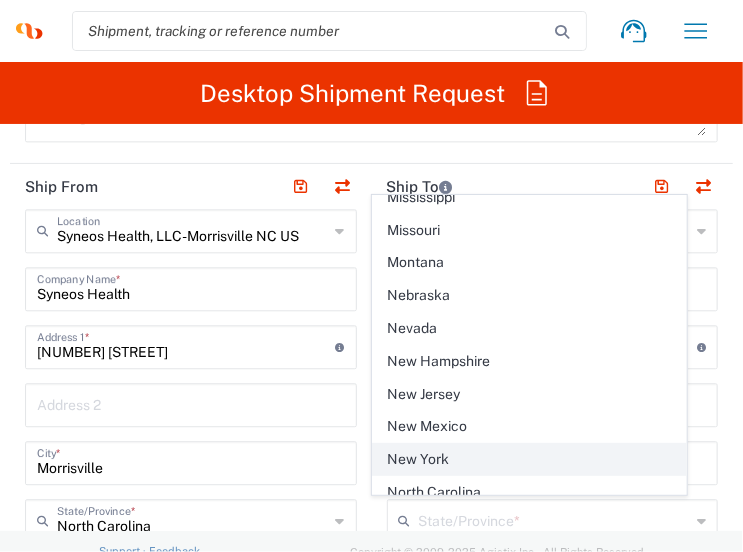 click on "New York" 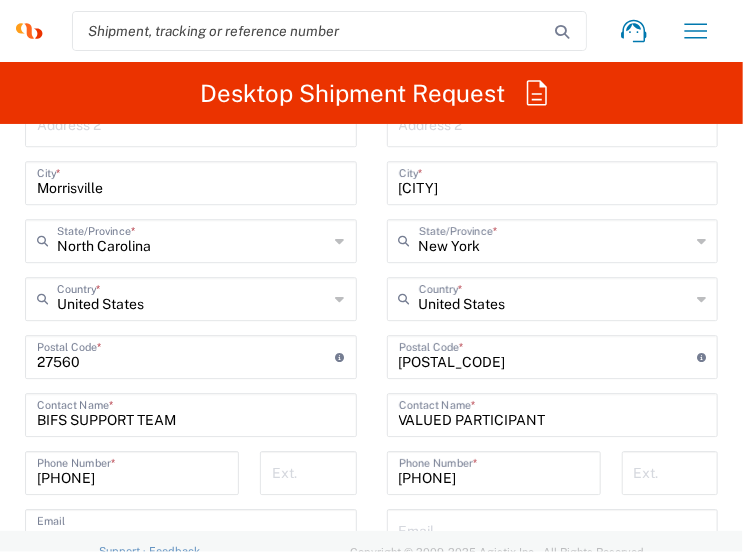 scroll, scrollTop: 1700, scrollLeft: 0, axis: vertical 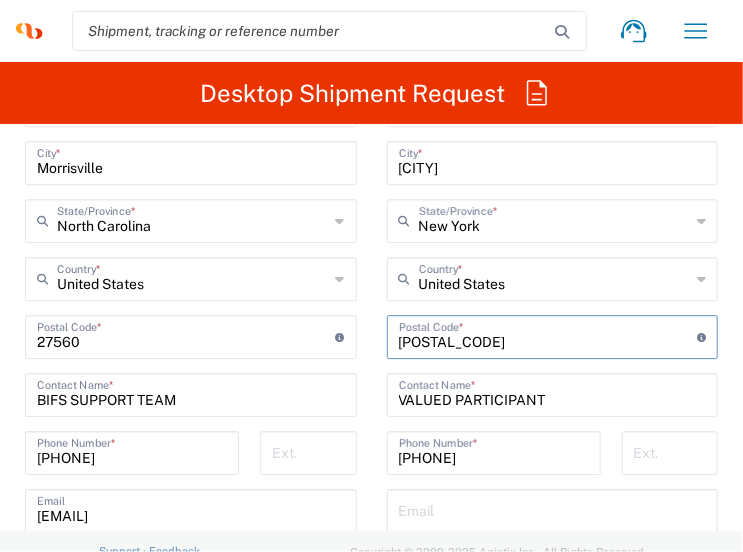 click at bounding box center [548, 335] 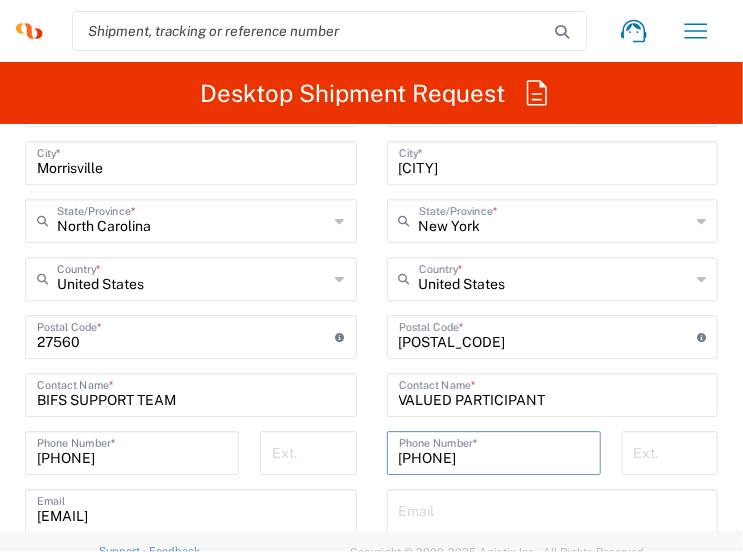 click on "[PHONE]" at bounding box center [494, 451] 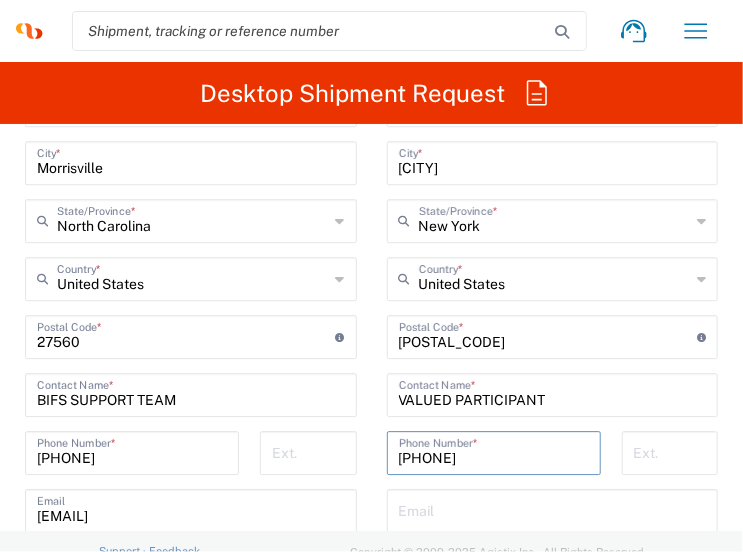 type on "[PHONE]" 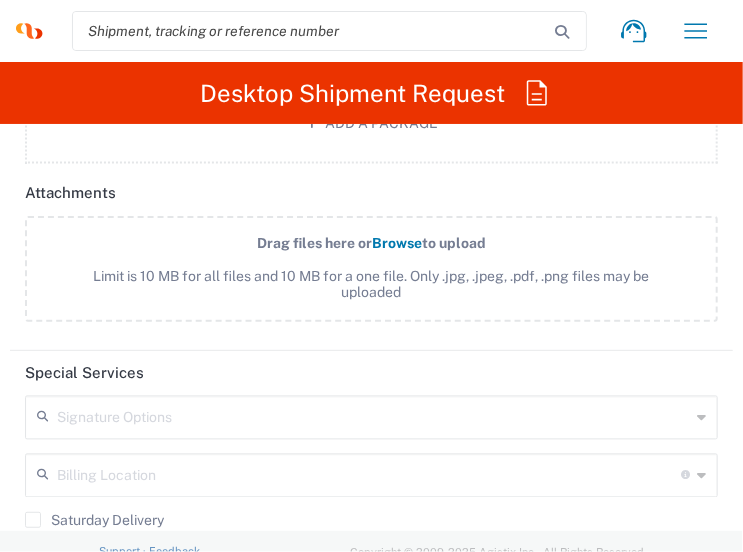 scroll, scrollTop: 2900, scrollLeft: 0, axis: vertical 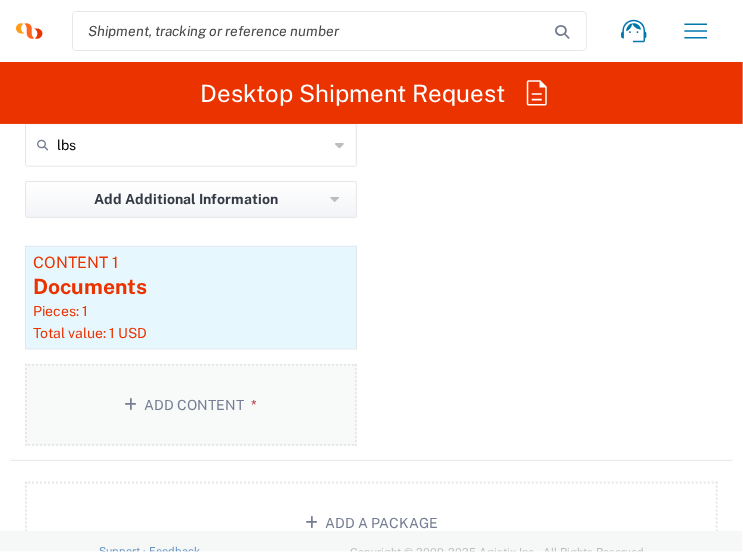 click on "*" 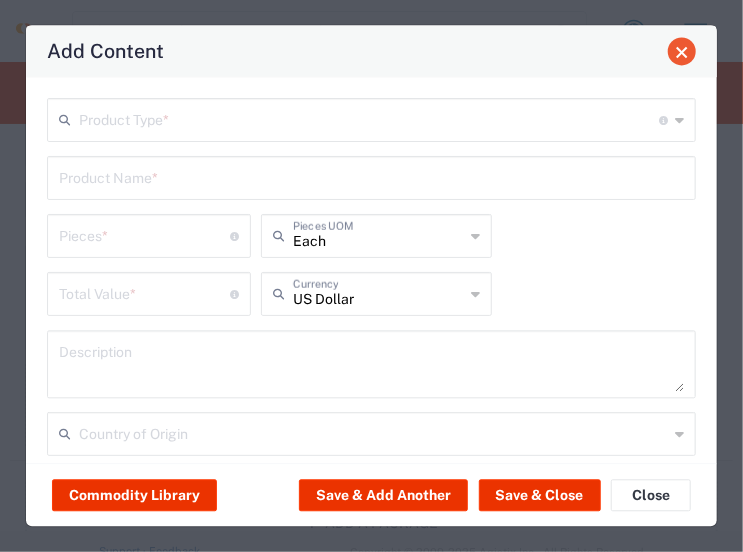 click 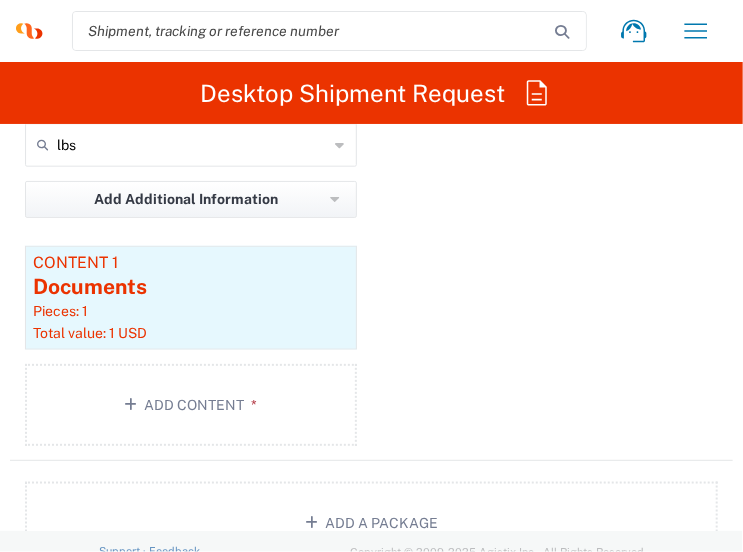 click on "Package 1  Envelope  Type  * Material used to package goods Envelope Large Box Medium Box Pallet(s) Oversized (Not Stackable) Pallet(s) Oversized (Stackable) Pallet(s) Standard (Not Stackable) Pallet(s) Standard (Stackable) Small Box Vendor Box - 10kg Vendor Box - 25kg Your Packaging 1  Number  * 9.5  Length  * 12.5  Width  * 0.25  Height  * in in cm ft 0.45  Weight  * Total weight of package(s) in pounds or kilograms lbs lbs kgs Add Additional Information  Package material   Package temperature   Temperature device  Content 1 Documents Pieces: 1  Total value: 1 USD  Add Content *" 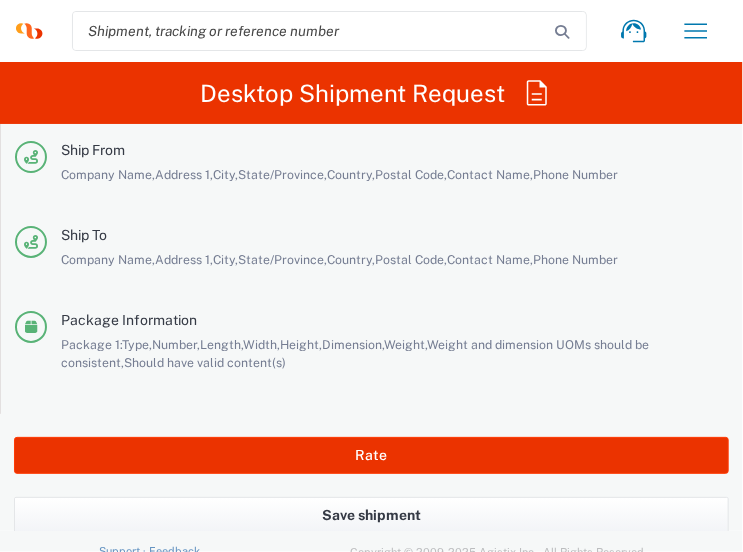 scroll, scrollTop: 4531, scrollLeft: 0, axis: vertical 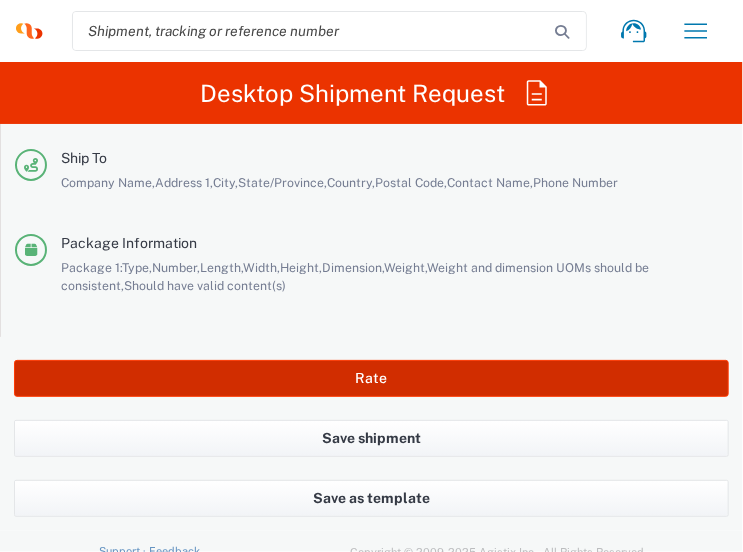 click on "Rate" 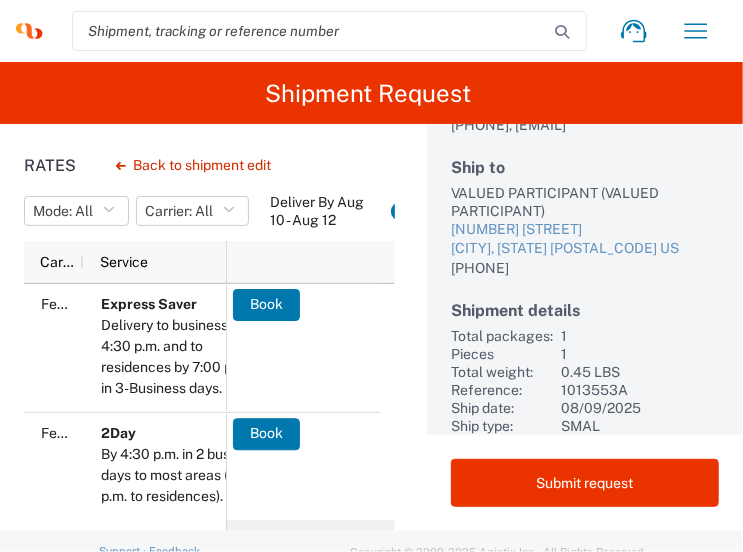 scroll, scrollTop: 218, scrollLeft: 0, axis: vertical 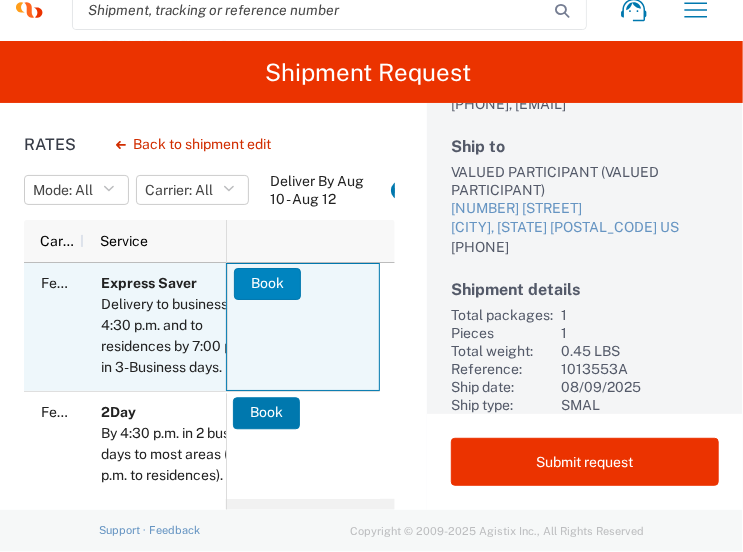 click on "Book" 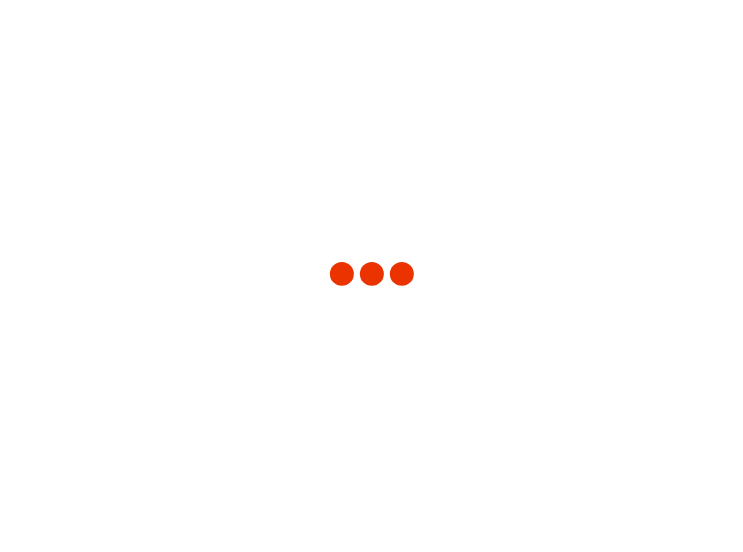 scroll, scrollTop: 210, scrollLeft: 0, axis: vertical 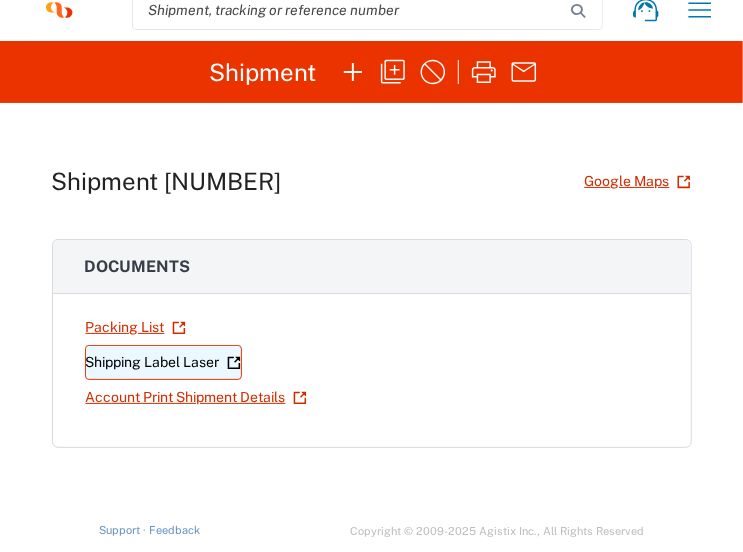 click on "Shipping Label Laser" 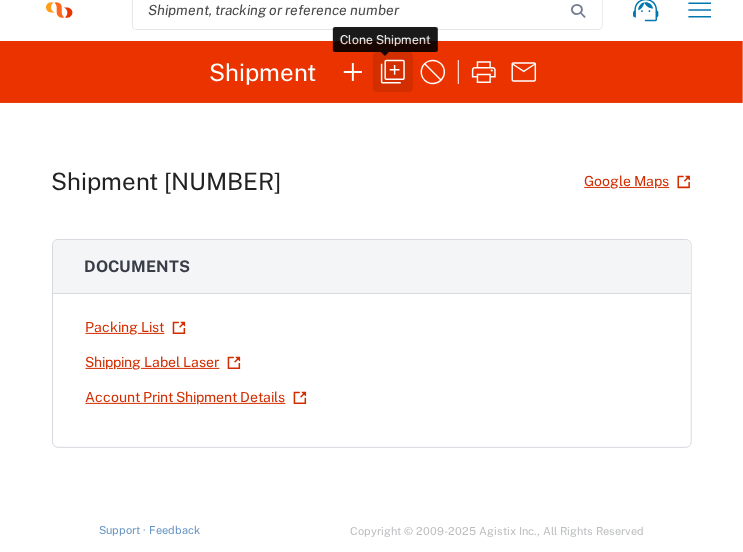 click 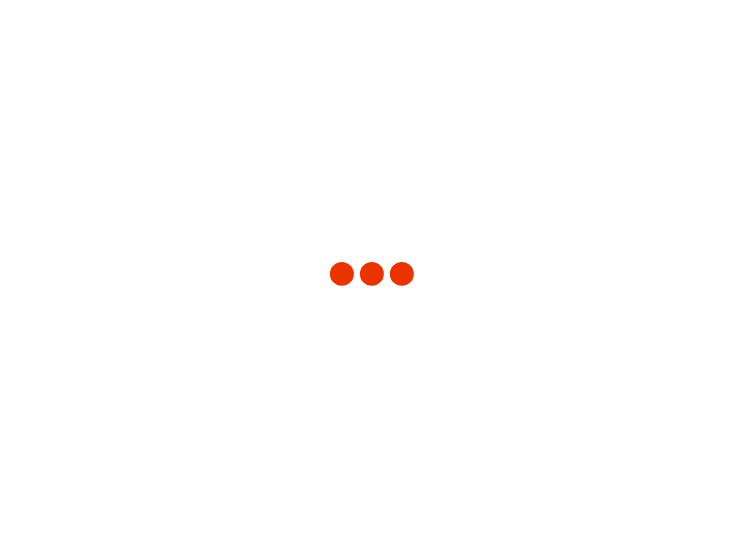 type on "3251" 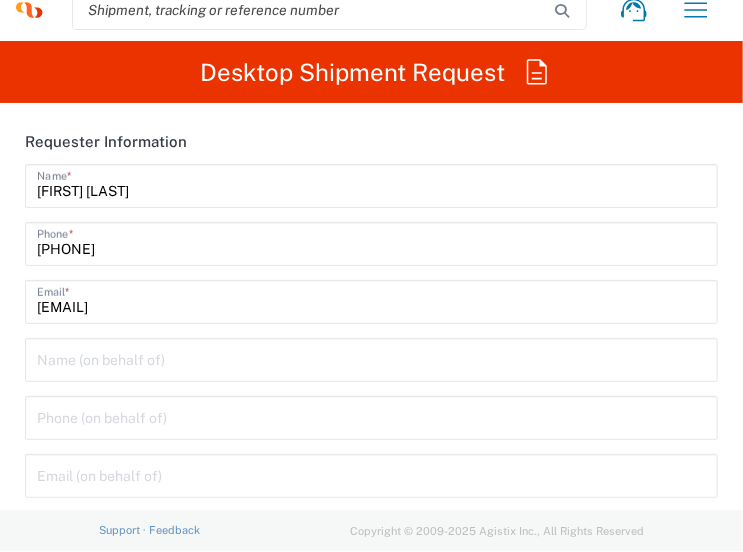 click on "[FIRST] [LAST]  Name  * [PHONE]  Phone  * [EMAIL]  Email  *" 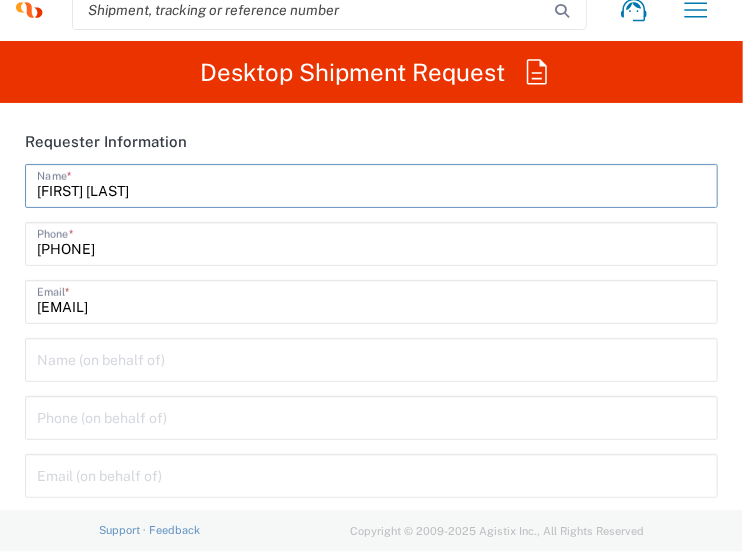 click on "[FIRST] [LAST]" at bounding box center [371, 184] 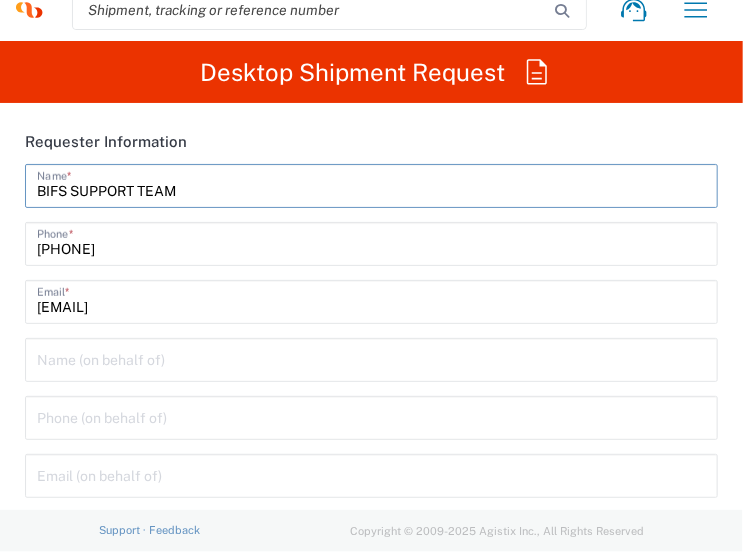 type on "BIFS SUPPORT TEAM" 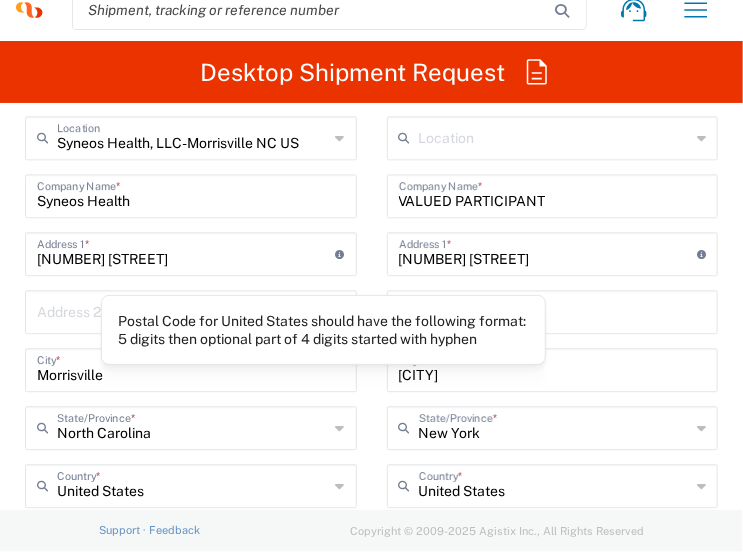scroll, scrollTop: 1400, scrollLeft: 0, axis: vertical 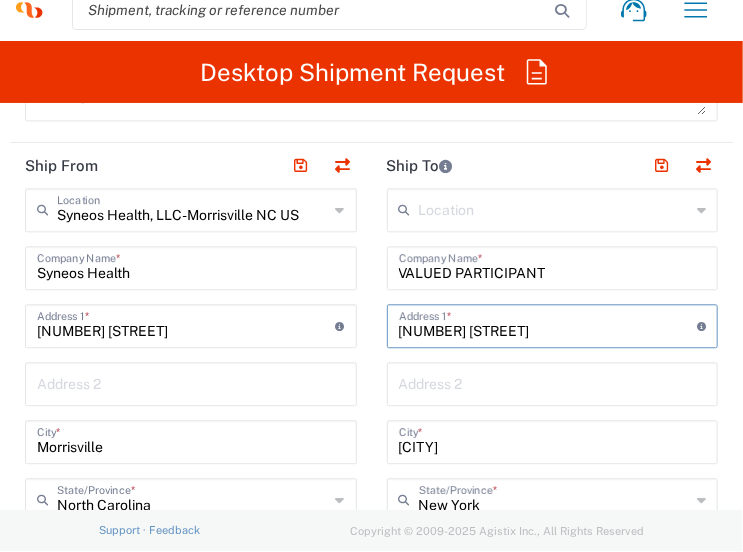 click on "[NUMBER] [STREET]" at bounding box center (548, 324) 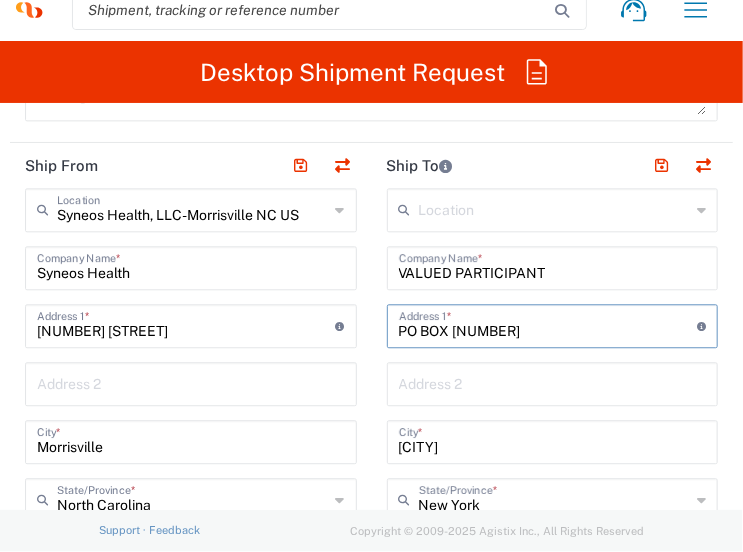 type on "PO BOX [NUMBER]" 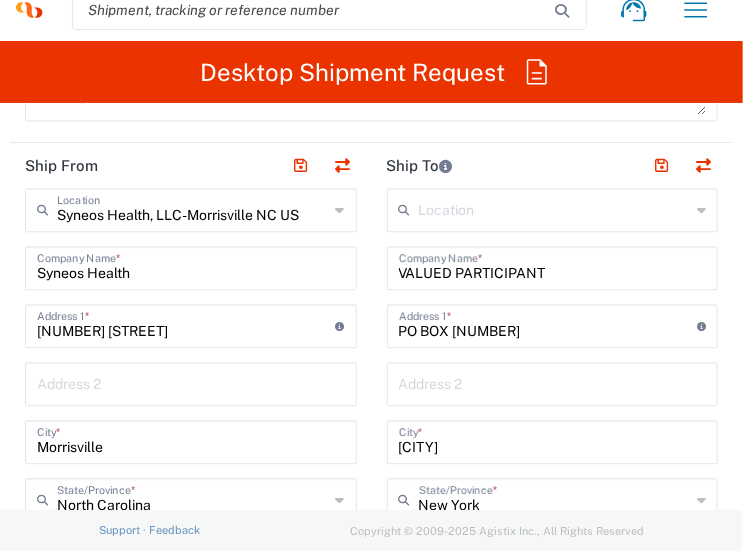 click on "[CITY]" at bounding box center (553, 440) 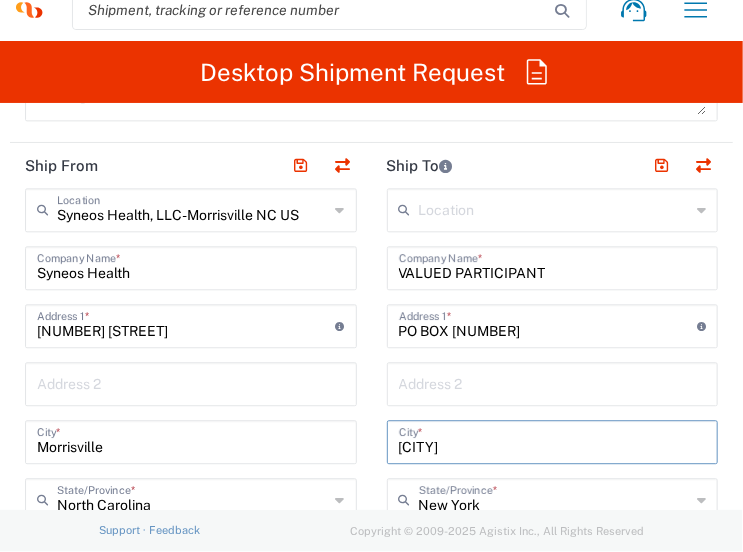 click on "[CITY]" at bounding box center [553, 440] 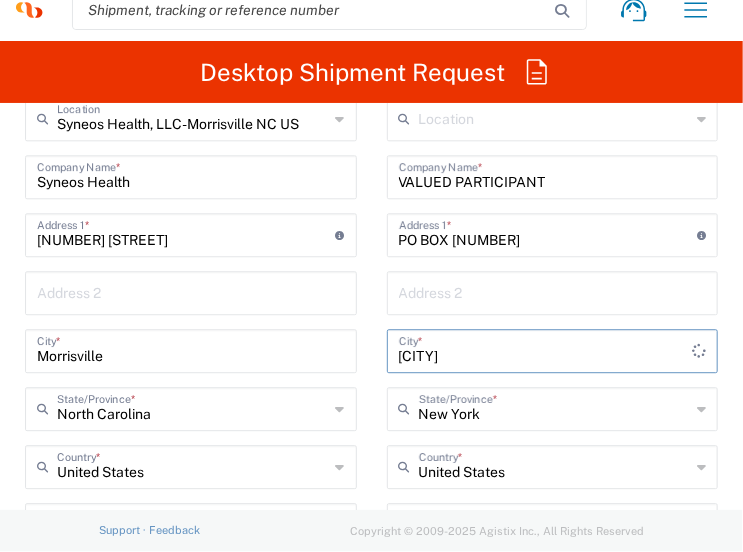 scroll, scrollTop: 1600, scrollLeft: 0, axis: vertical 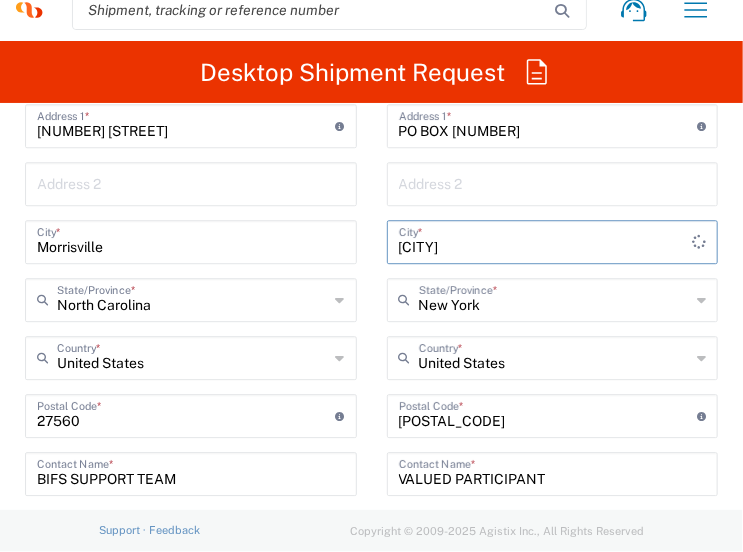 click on "[CITY]" at bounding box center (546, 240) 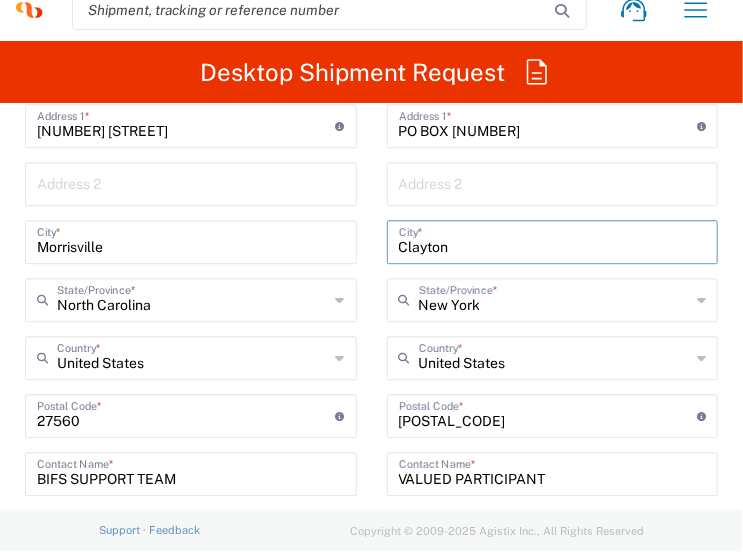 type on "Clayton" 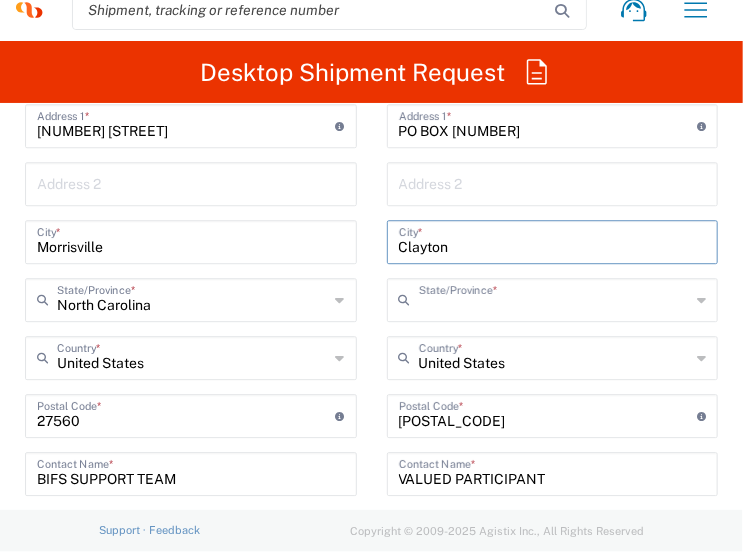 click at bounding box center [555, 298] 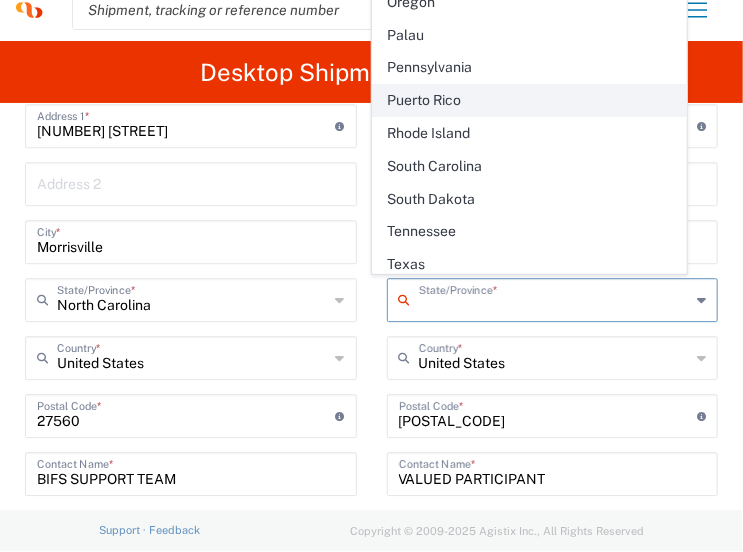 scroll, scrollTop: 1200, scrollLeft: 0, axis: vertical 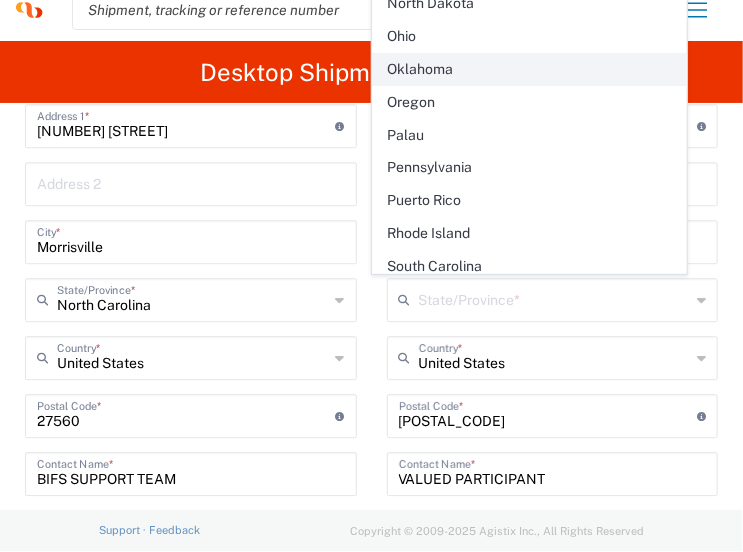 click on "Oklahoma" 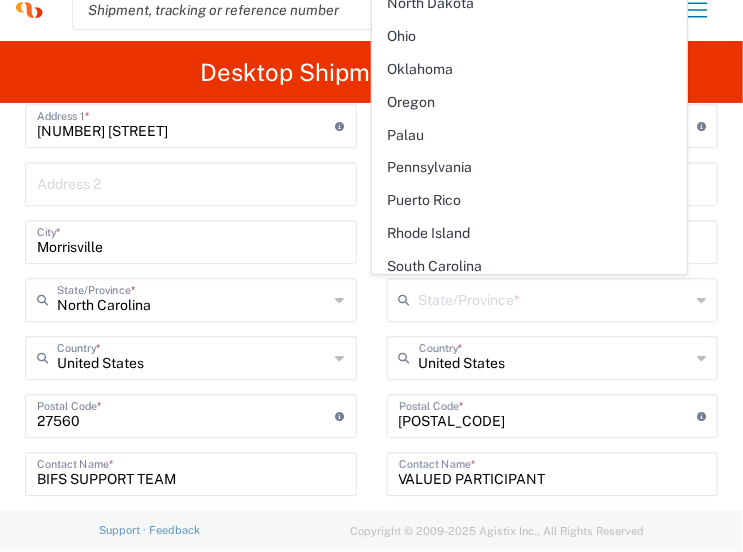 type on "Oklahoma" 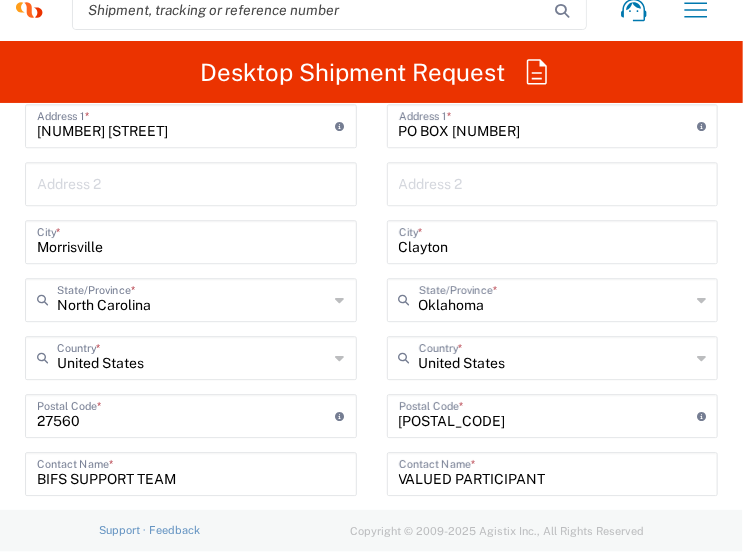 click at bounding box center (548, 414) 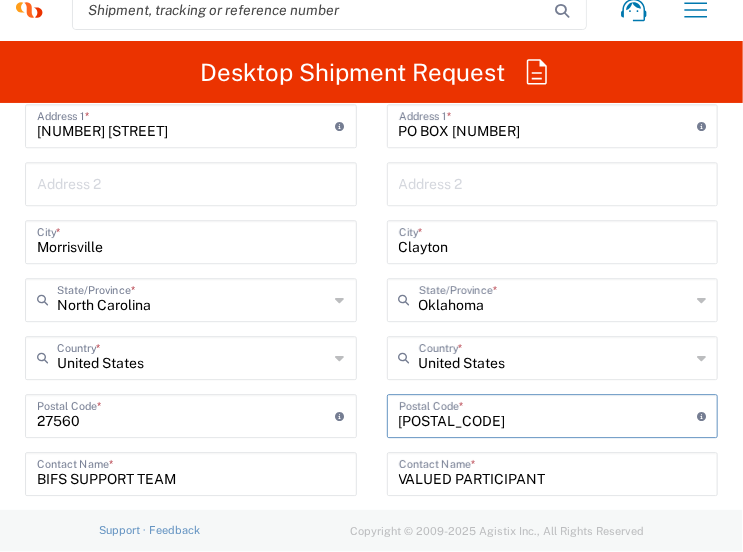 click at bounding box center [548, 414] 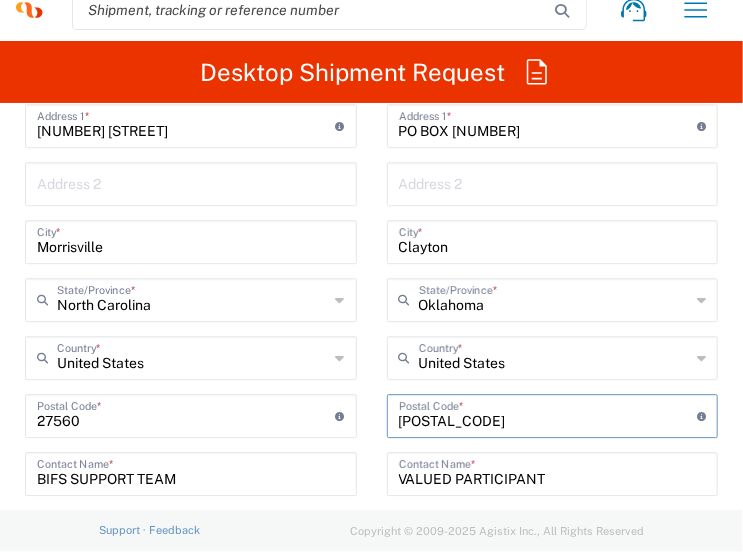type on "[POSTAL_CODE]" 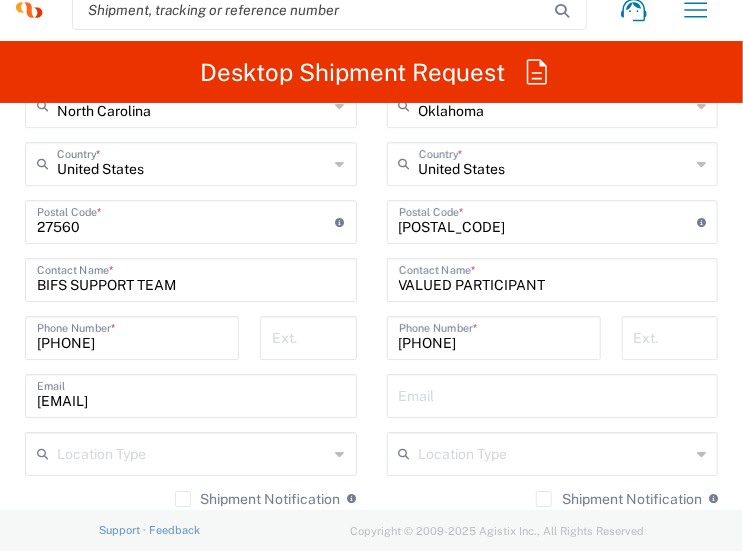 scroll, scrollTop: 1900, scrollLeft: 0, axis: vertical 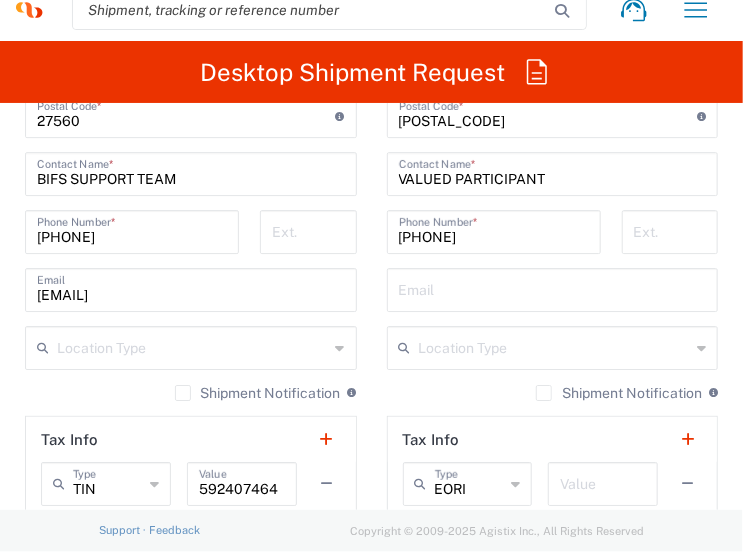 drag, startPoint x: 448, startPoint y: 252, endPoint x: 460, endPoint y: 231, distance: 24.186773 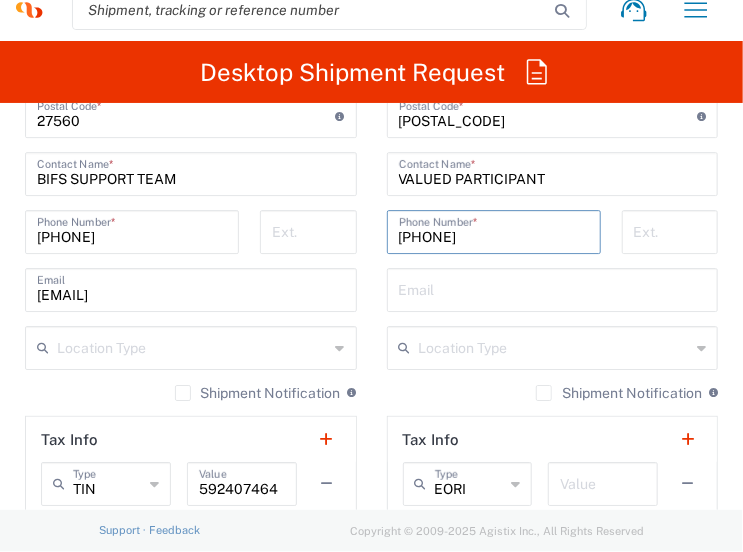 click on "[PHONE]" at bounding box center [494, 230] 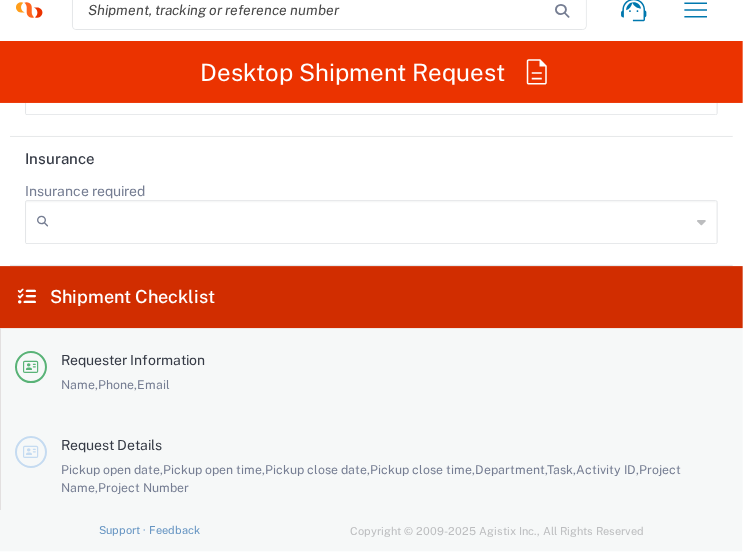 scroll, scrollTop: 4531, scrollLeft: 0, axis: vertical 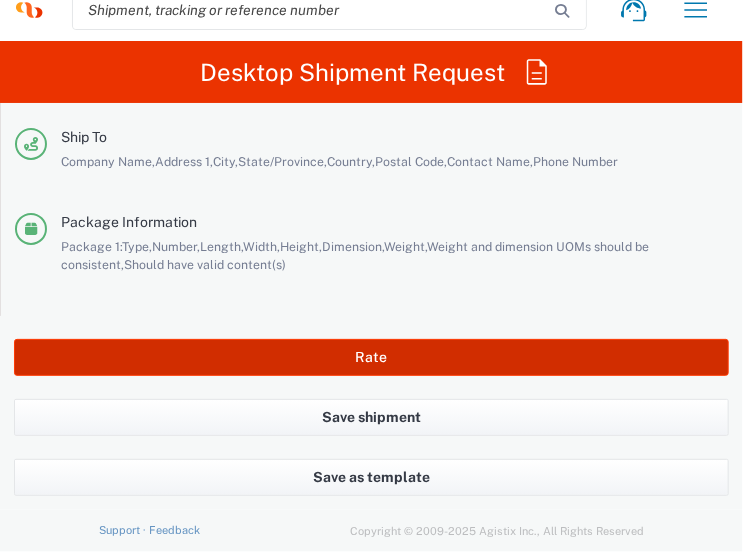 type on "[PHONE]" 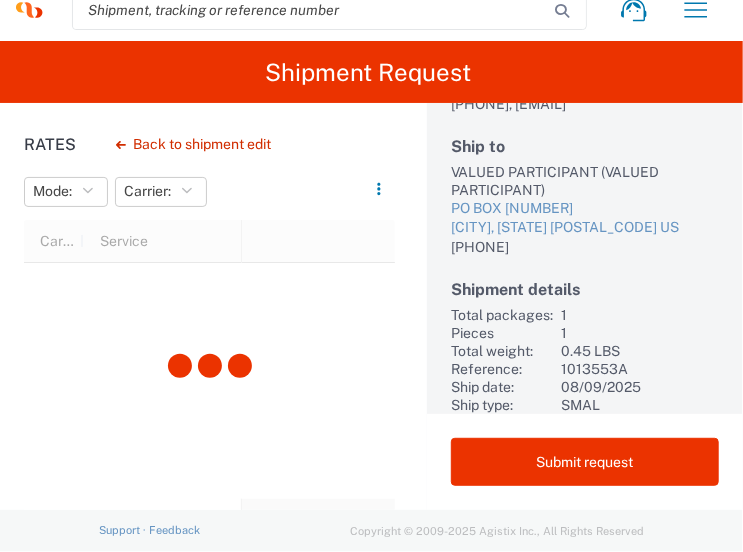scroll, scrollTop: 218, scrollLeft: 0, axis: vertical 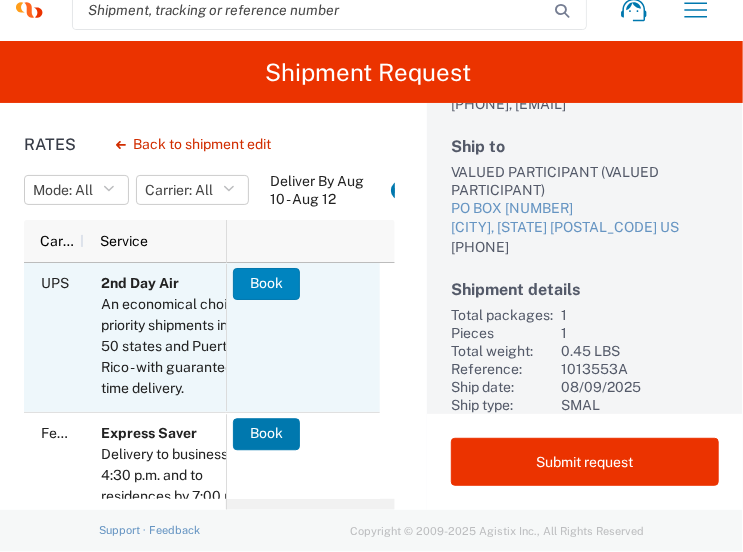 click on "Book" 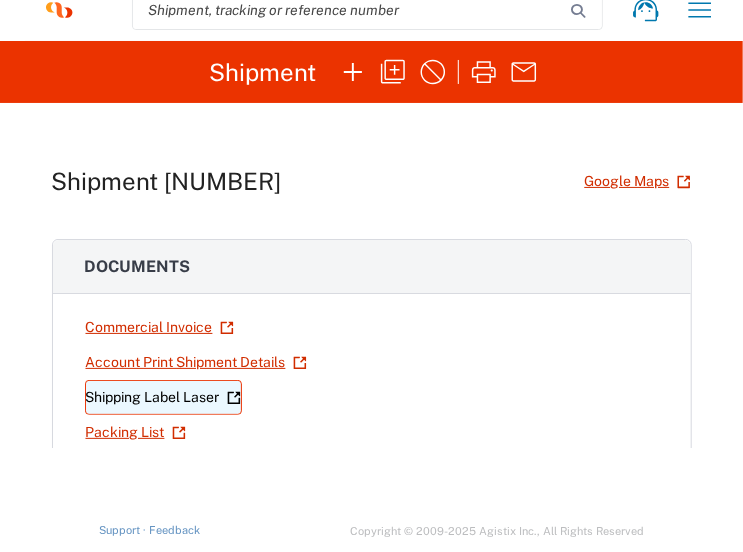 click on "Shipping Label Laser" 